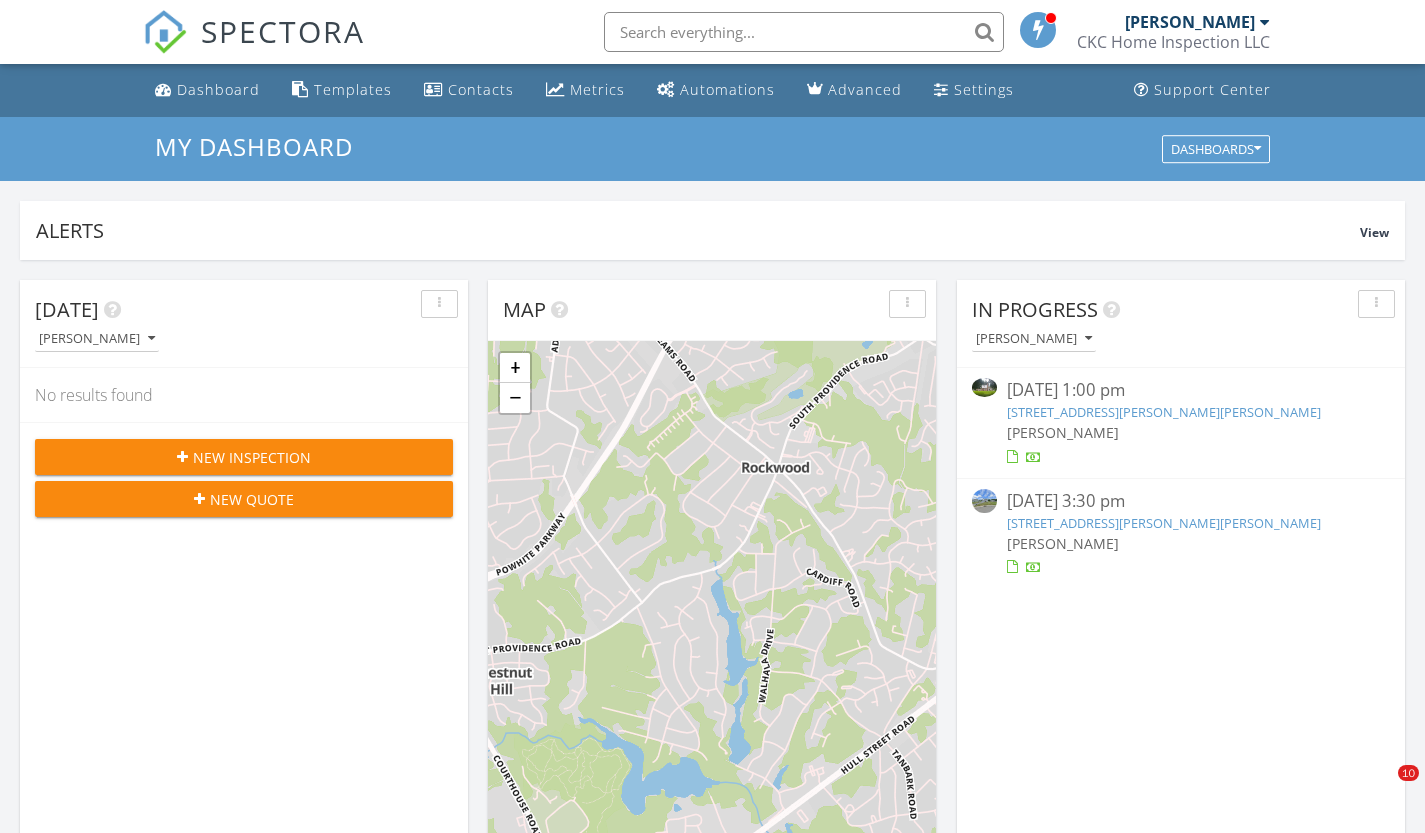 scroll, scrollTop: 0, scrollLeft: 0, axis: both 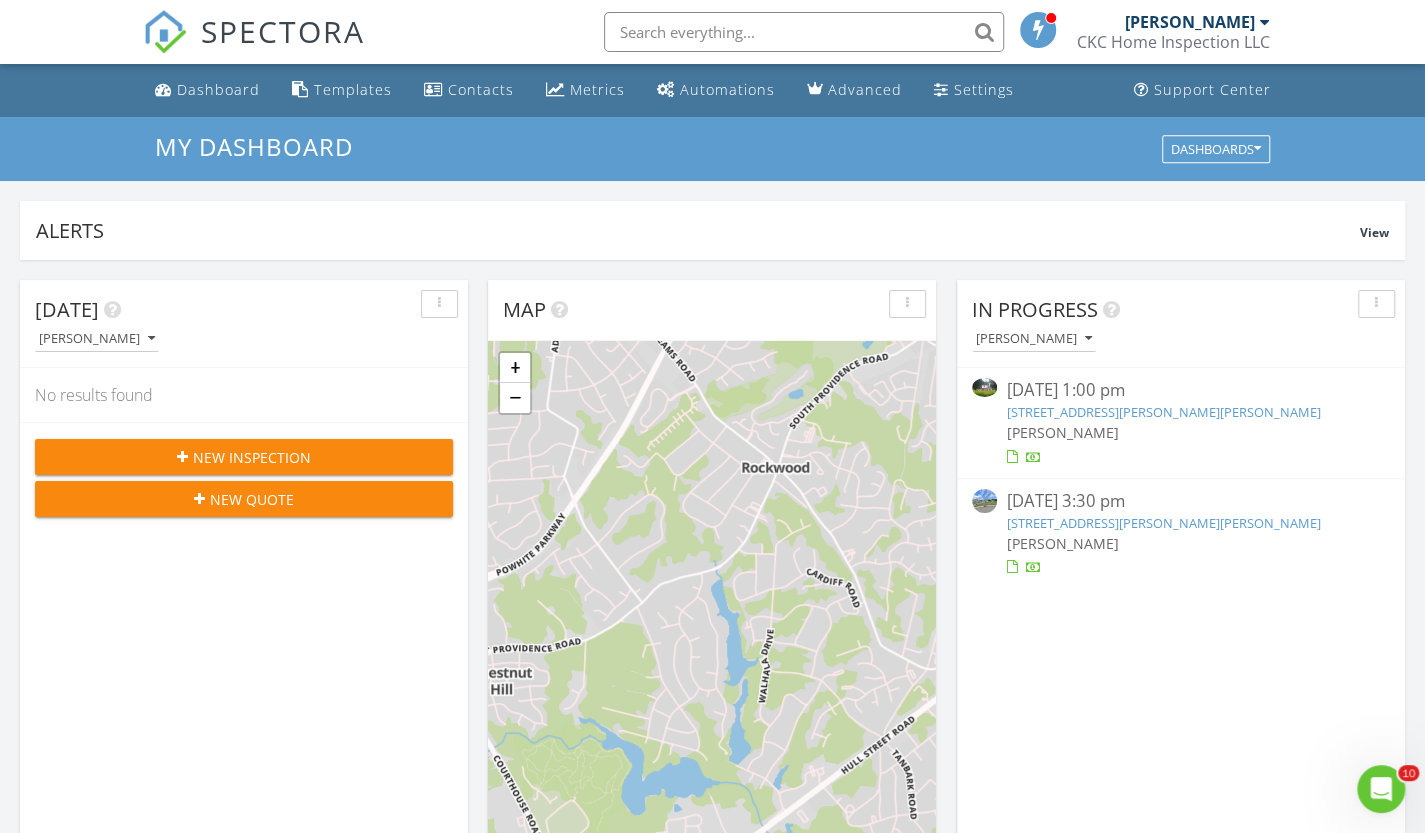 click on "10920 Stepney Rd, Chester, VA 23831" at bounding box center [1164, 412] 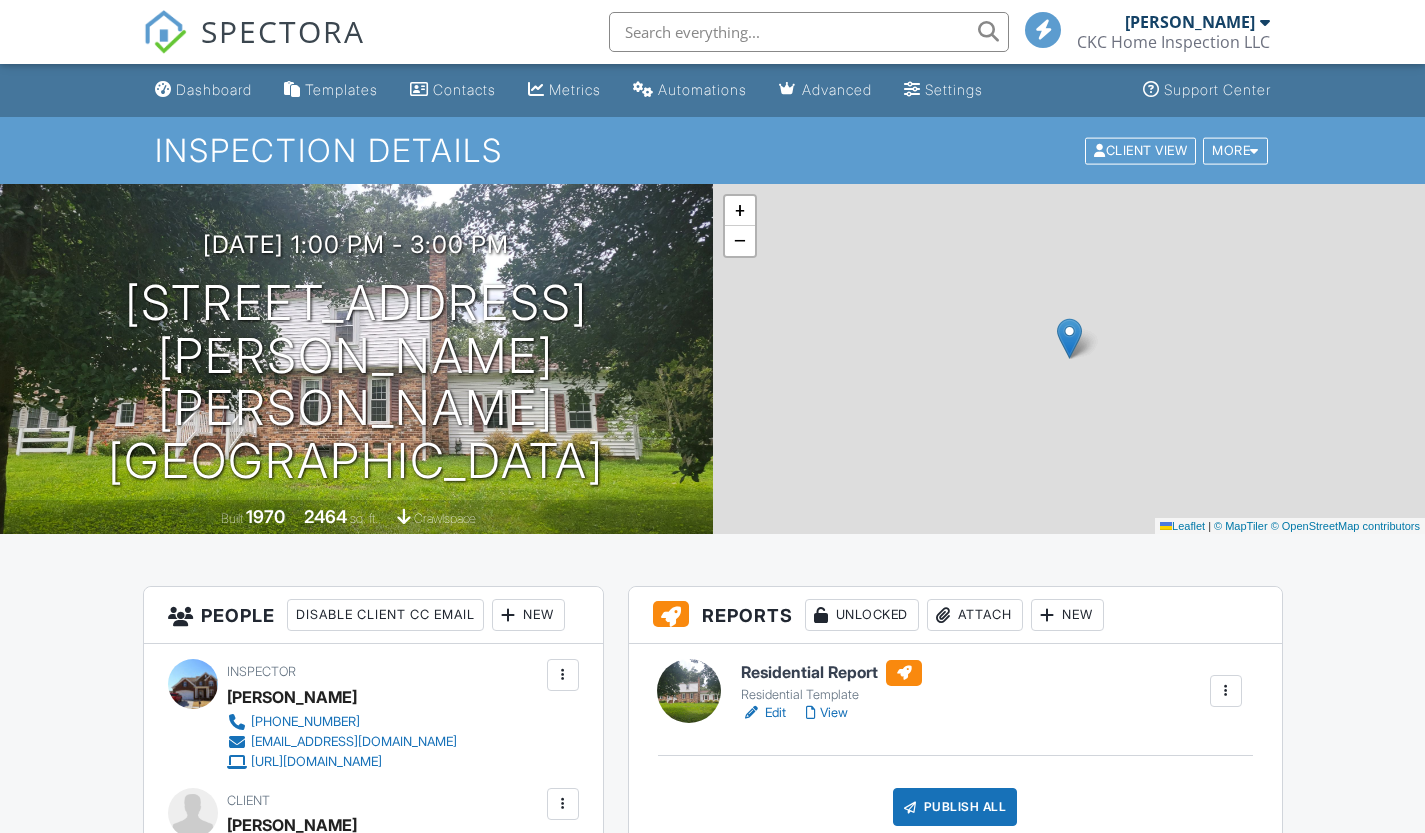 scroll, scrollTop: 0, scrollLeft: 0, axis: both 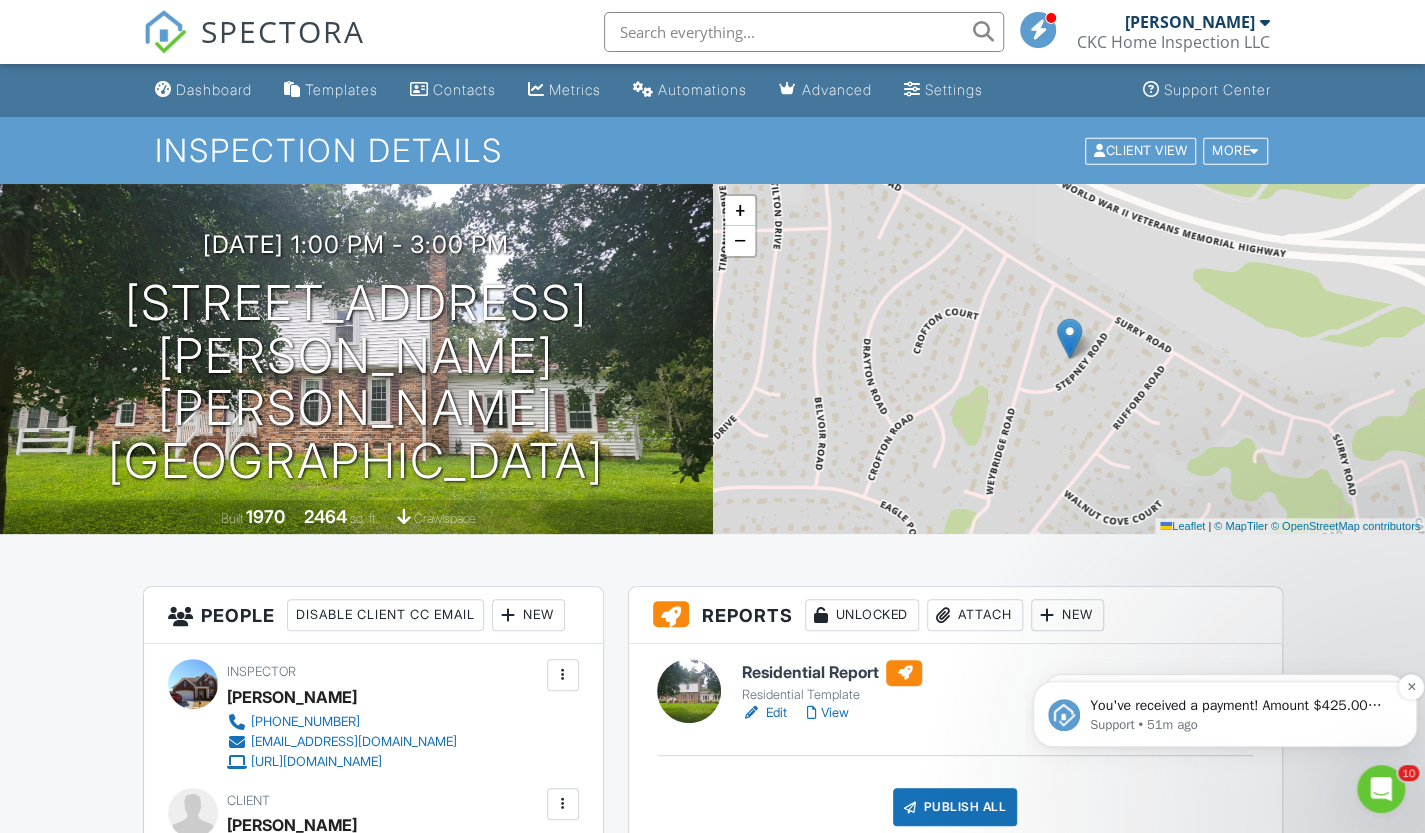 click on "Support • 51m ago" at bounding box center [1241, 725] 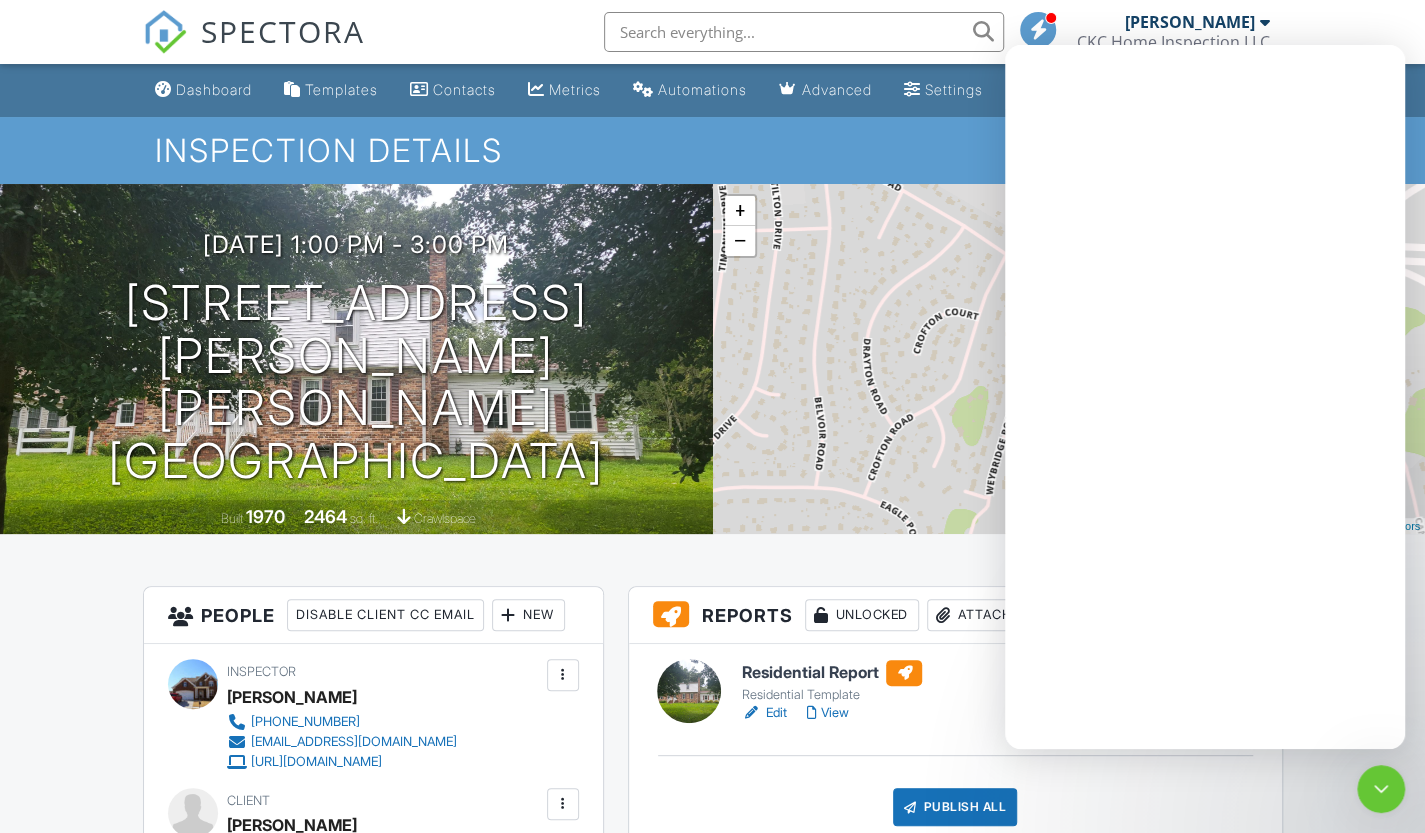 scroll, scrollTop: 0, scrollLeft: 0, axis: both 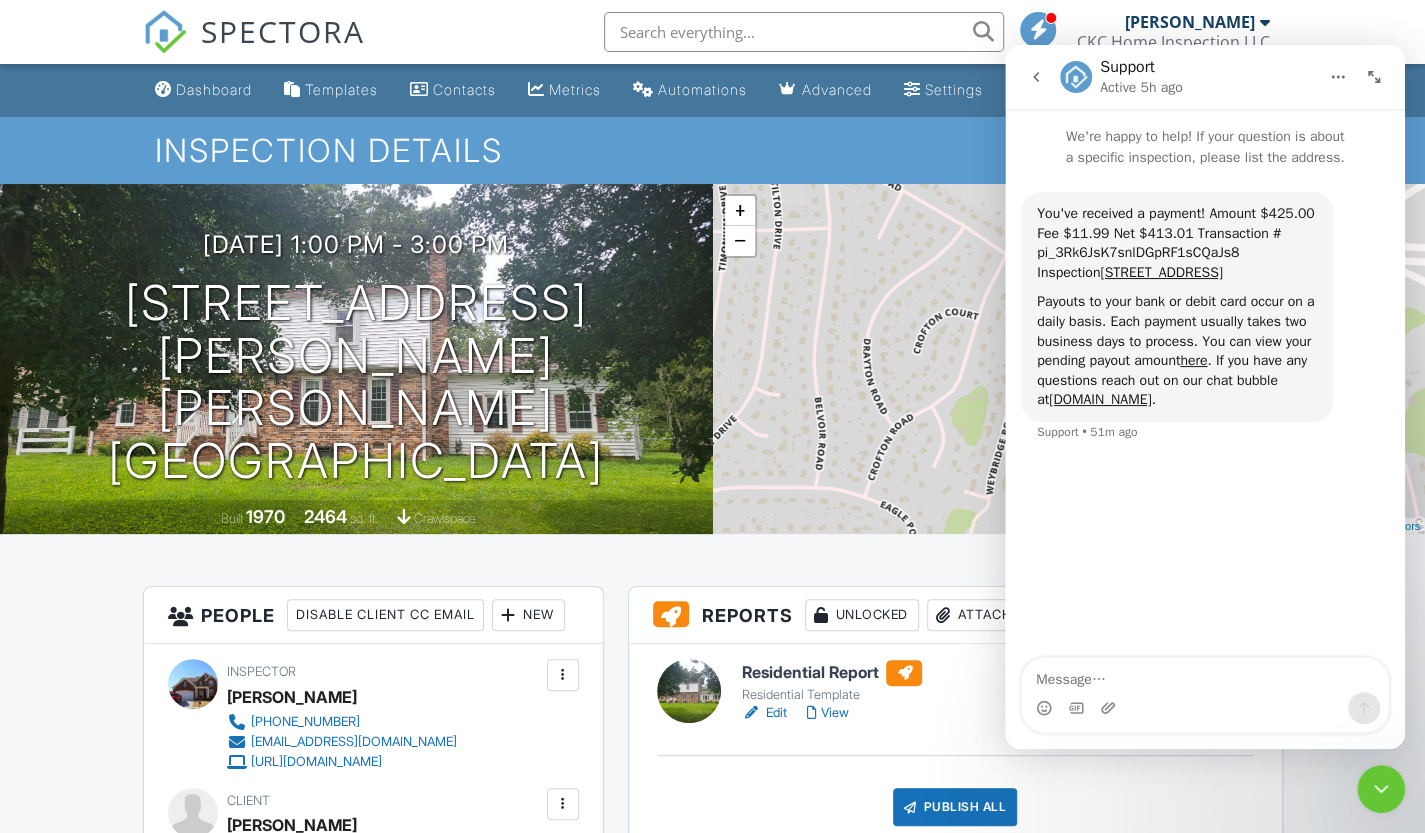 click 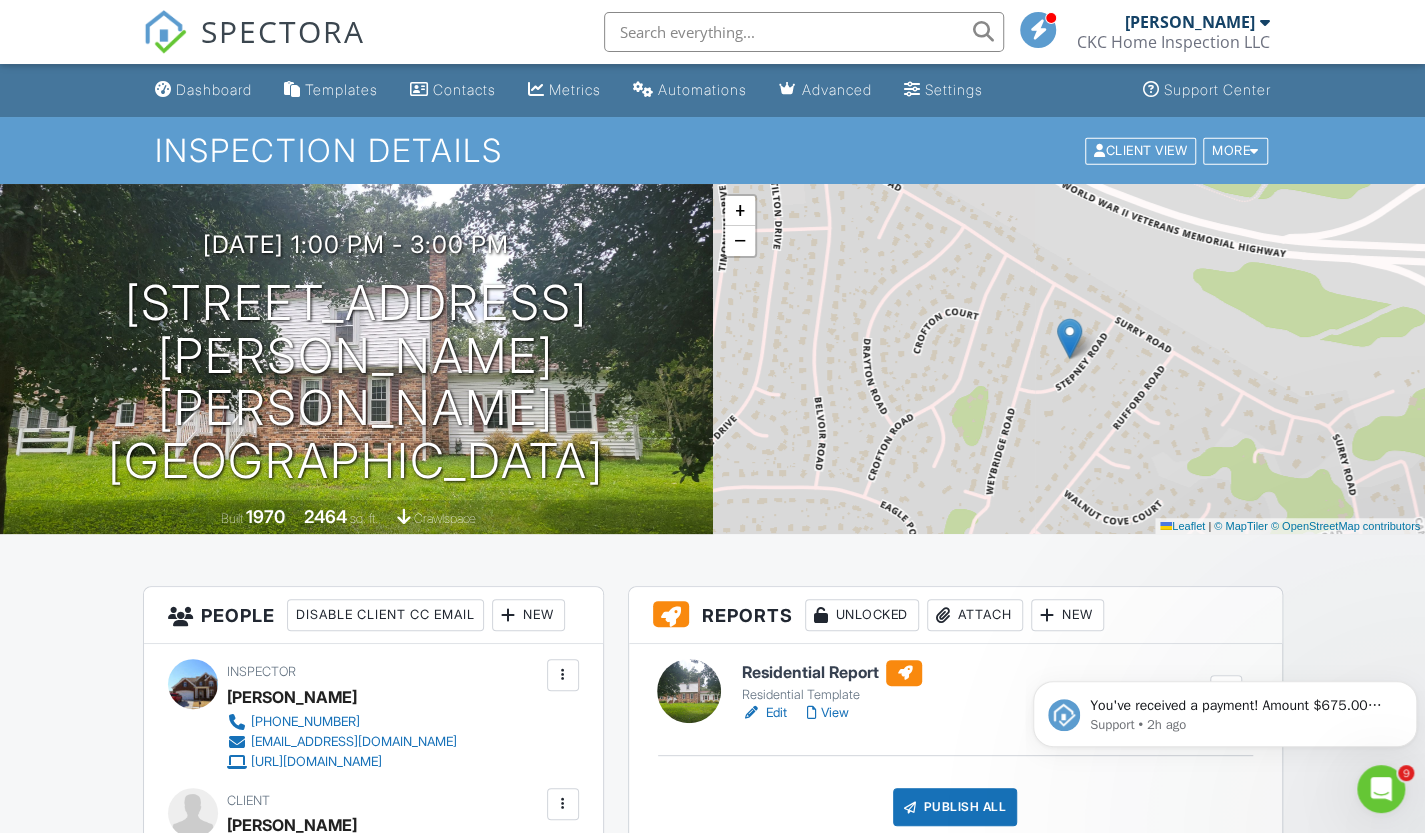 scroll, scrollTop: 0, scrollLeft: 0, axis: both 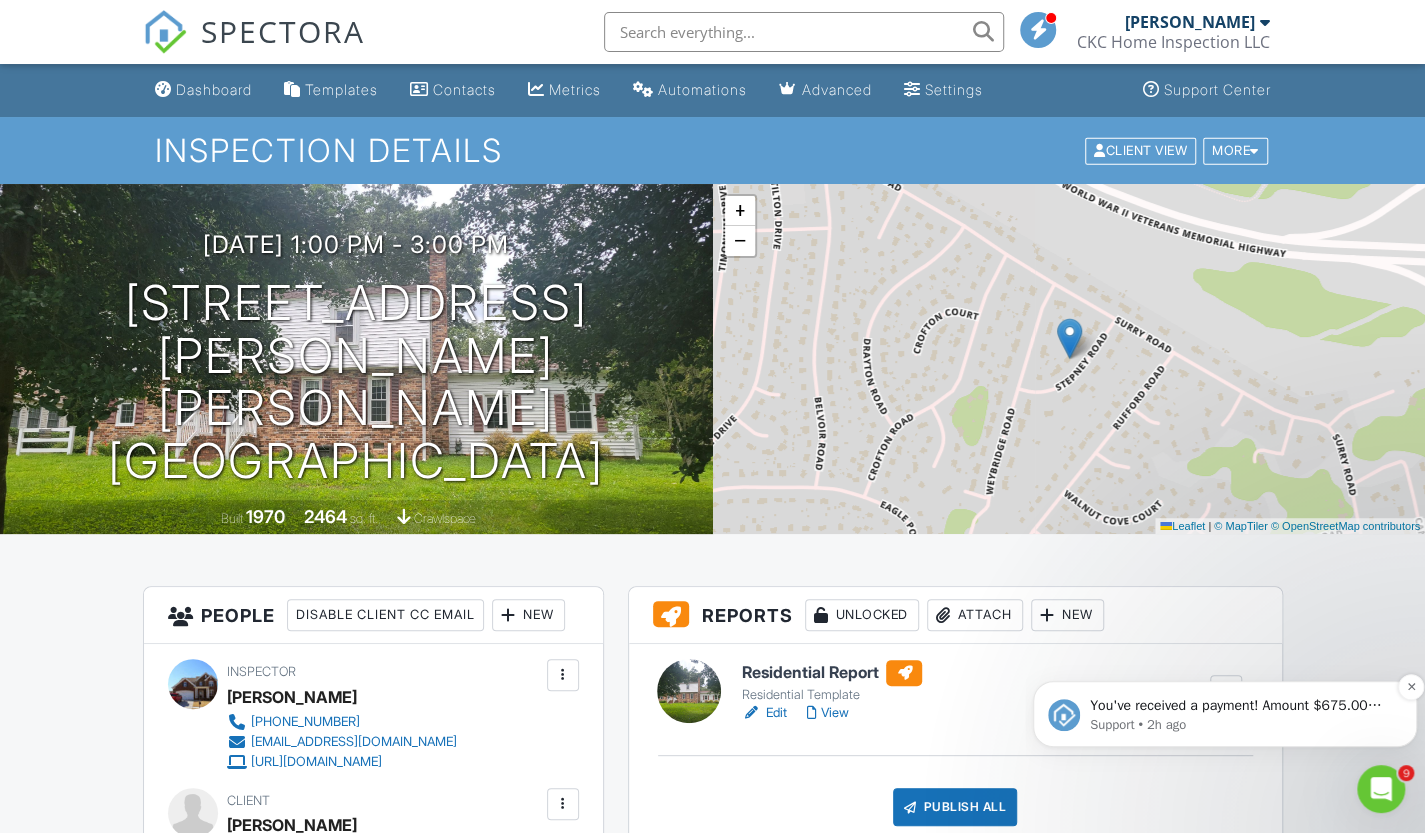click on "Support • 2h ago" at bounding box center (1241, 725) 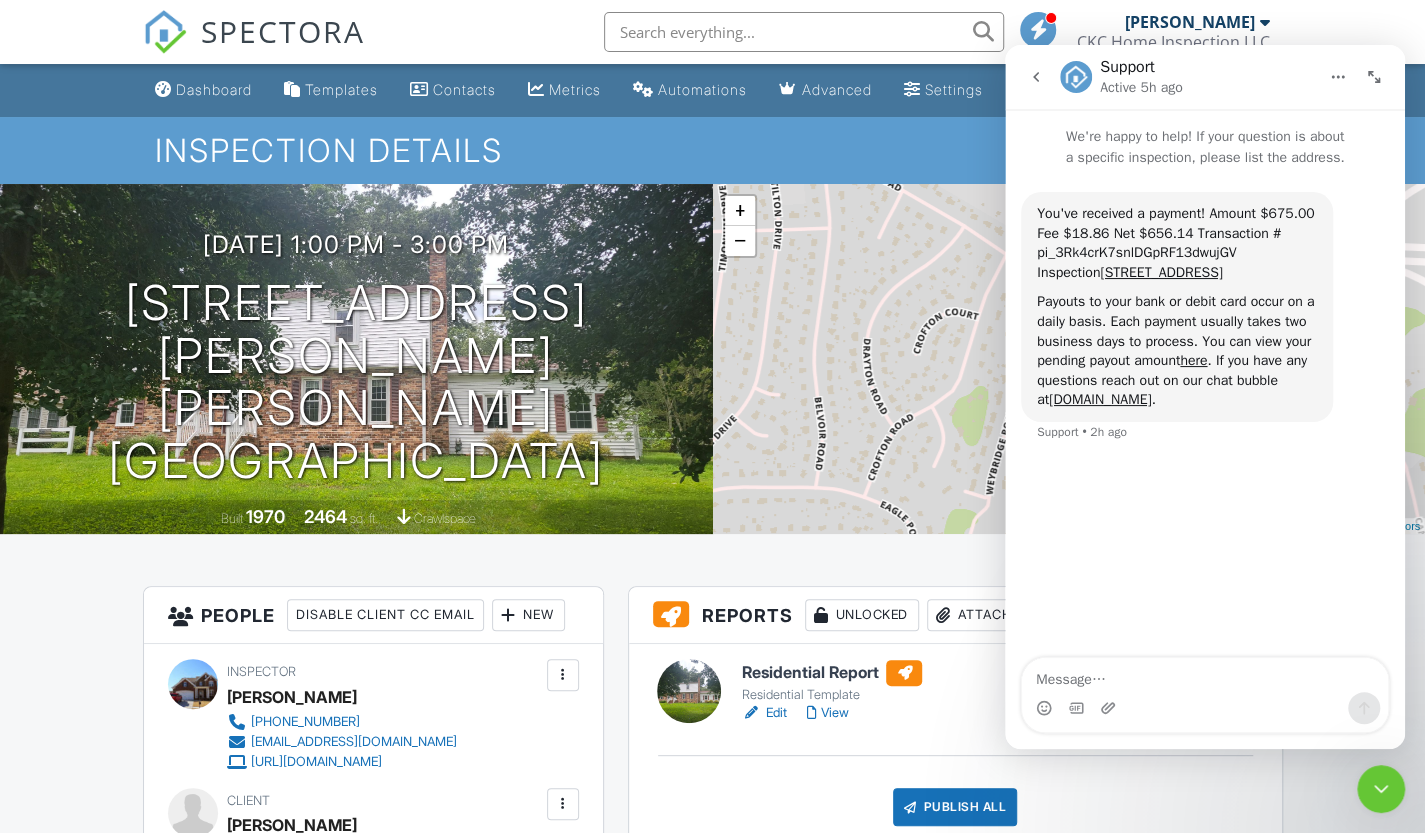 click 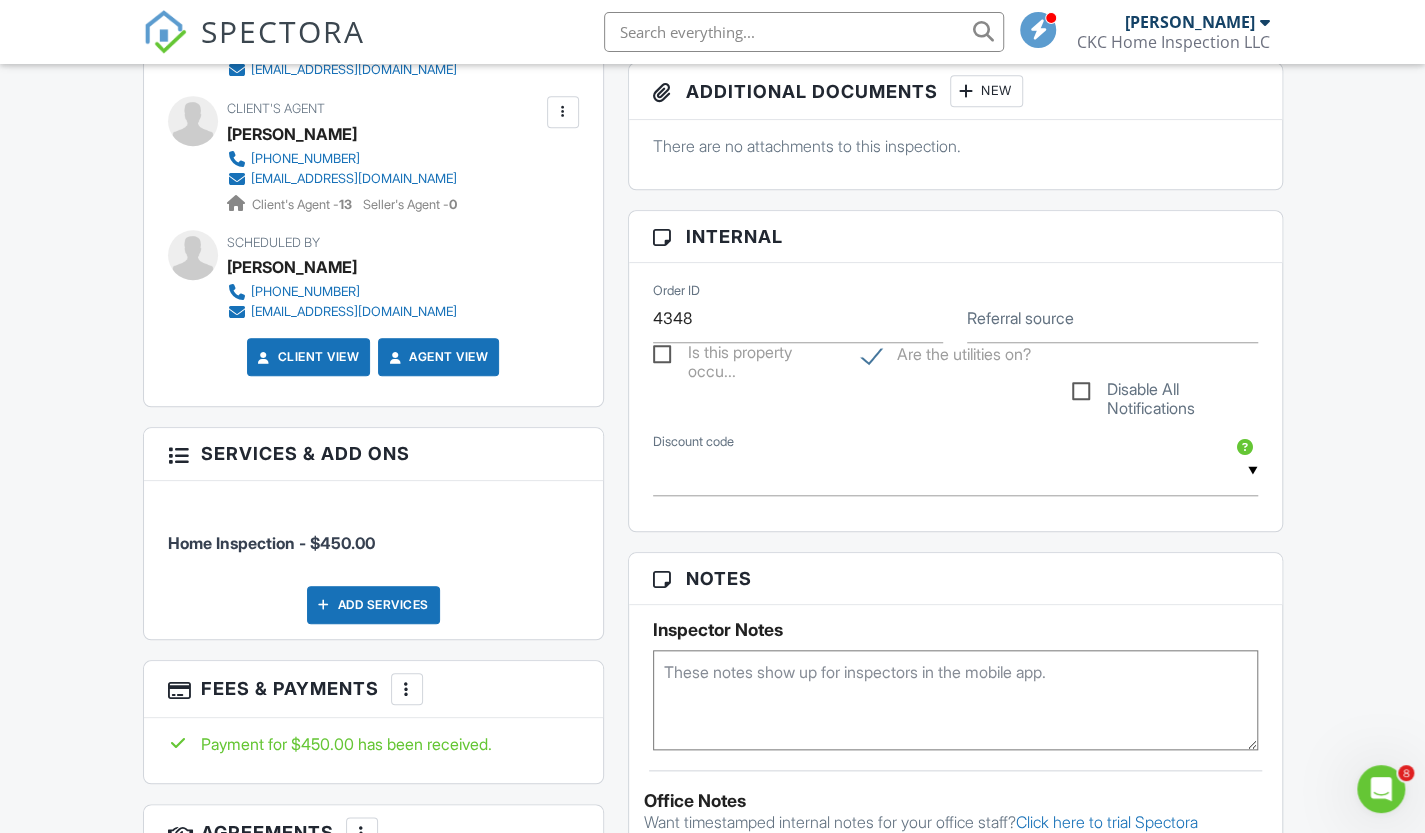 scroll, scrollTop: 1000, scrollLeft: 0, axis: vertical 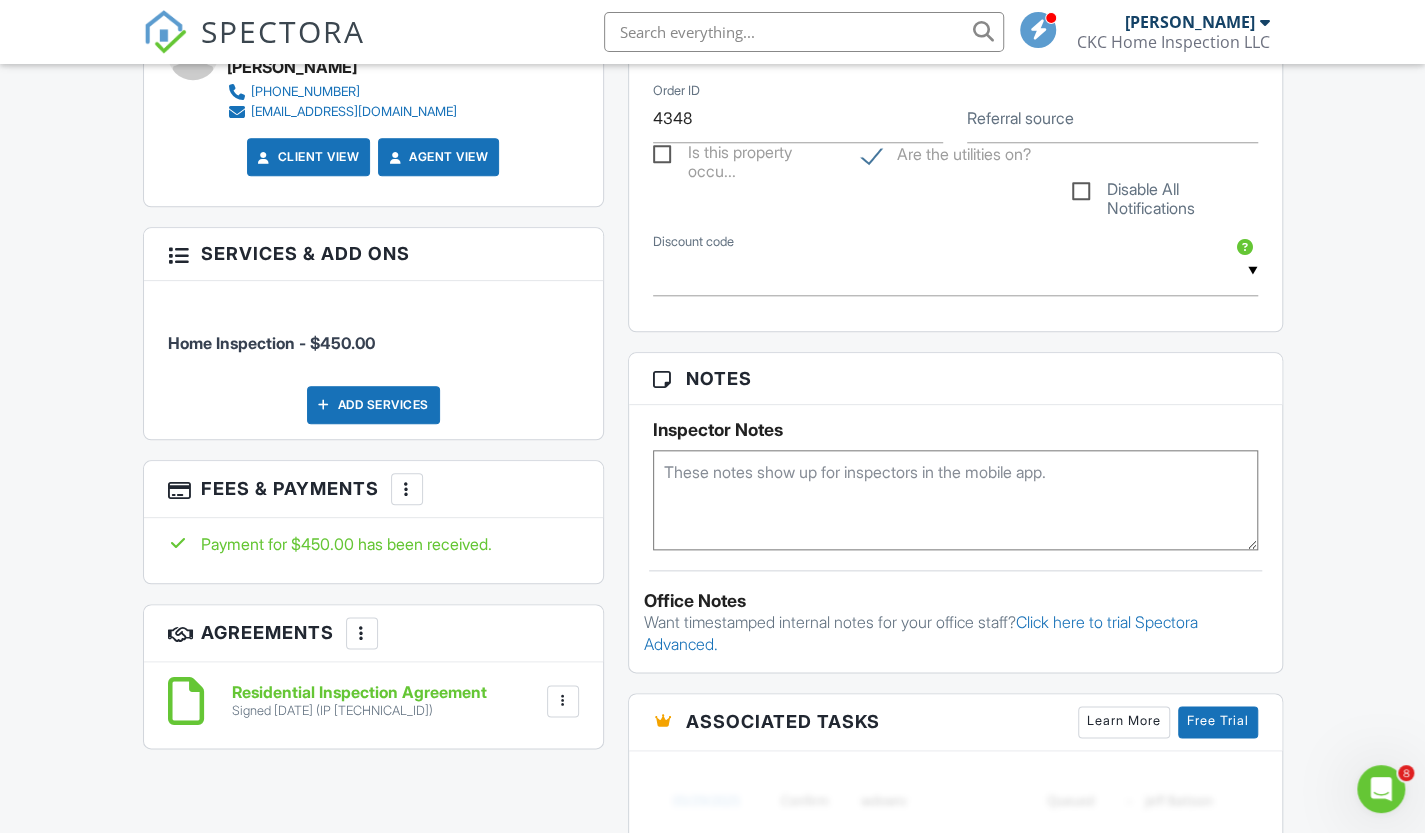 click at bounding box center (407, 489) 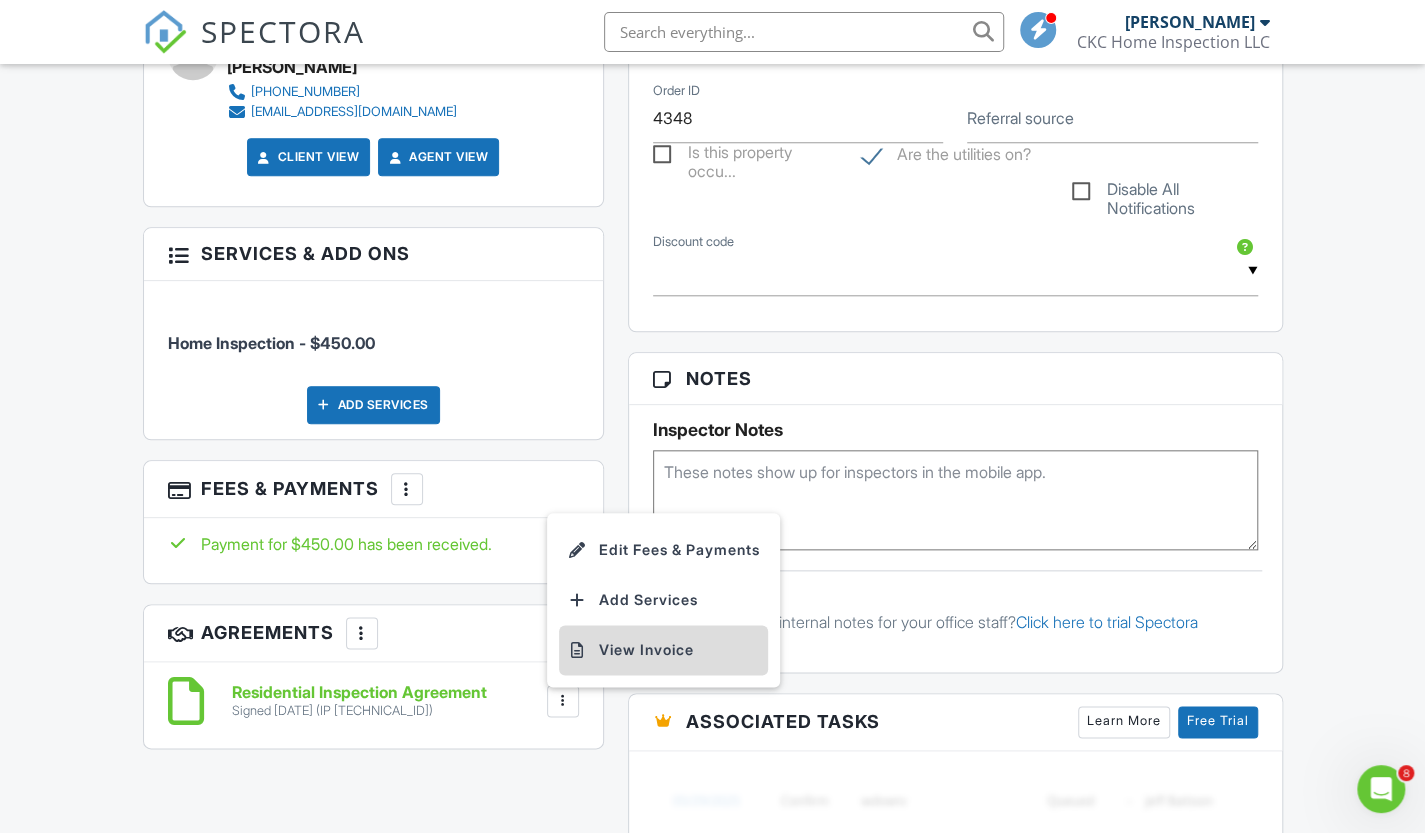 click on "View Invoice" at bounding box center [663, 650] 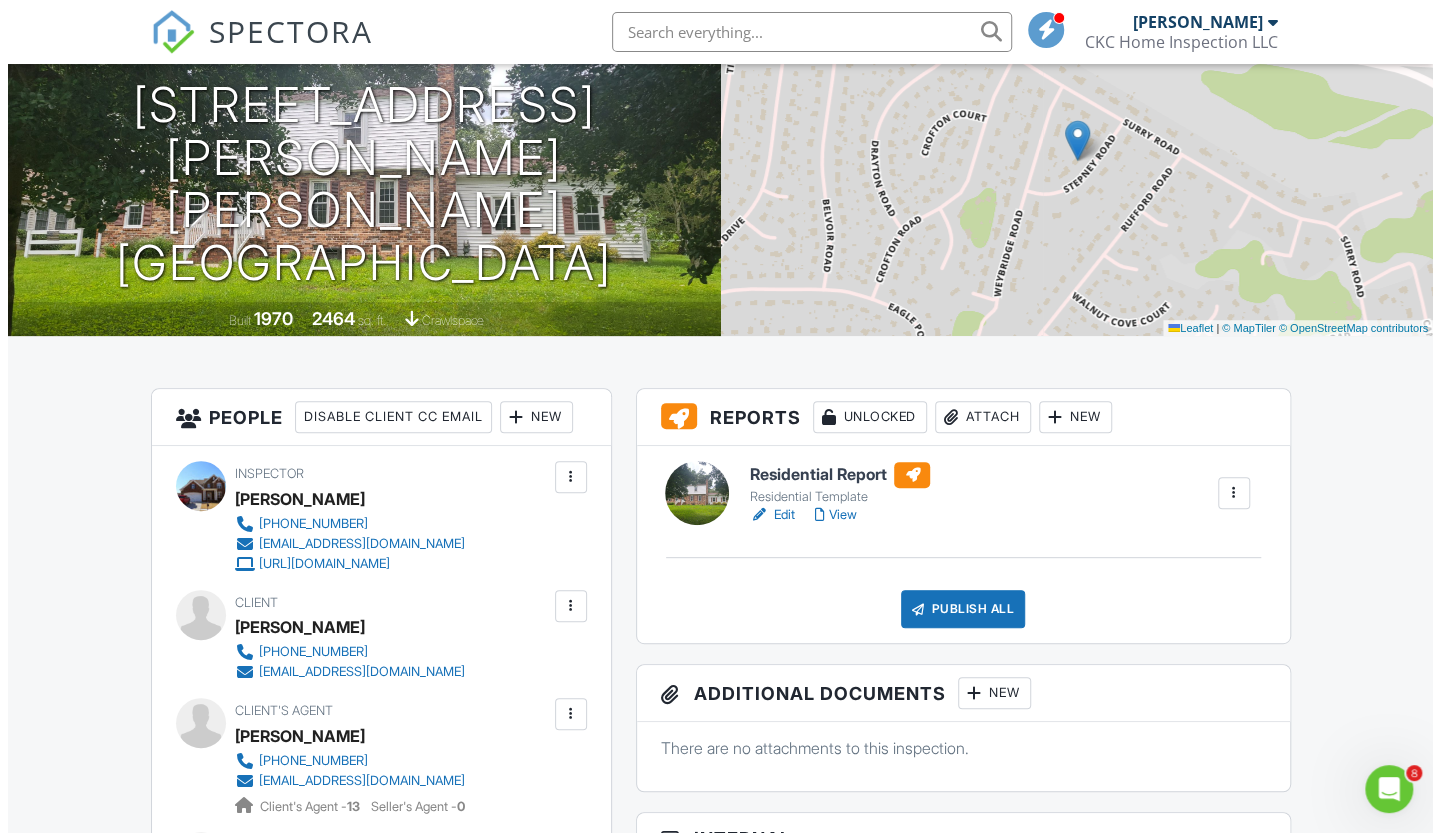 scroll, scrollTop: 0, scrollLeft: 0, axis: both 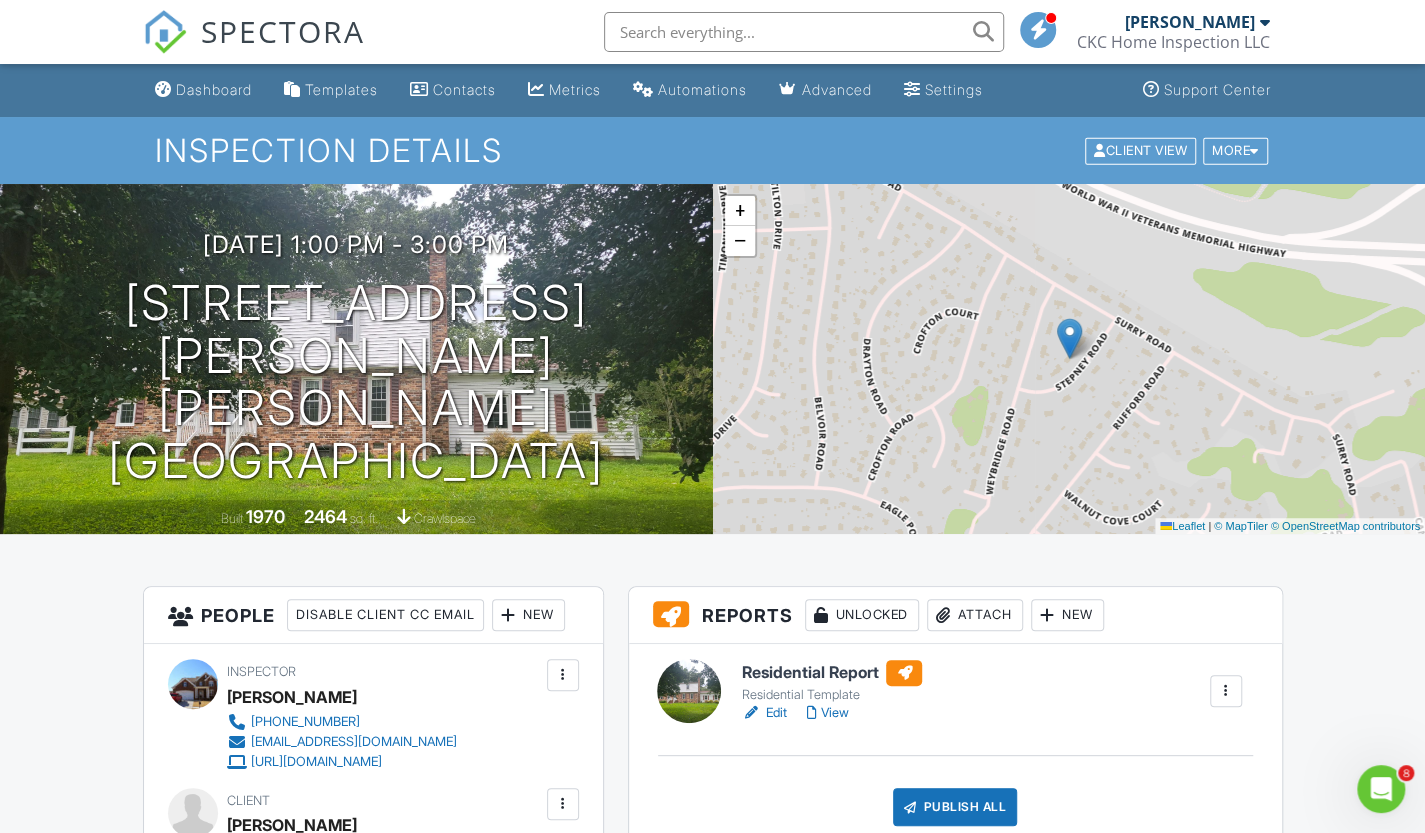 click on "Attach" at bounding box center [975, 615] 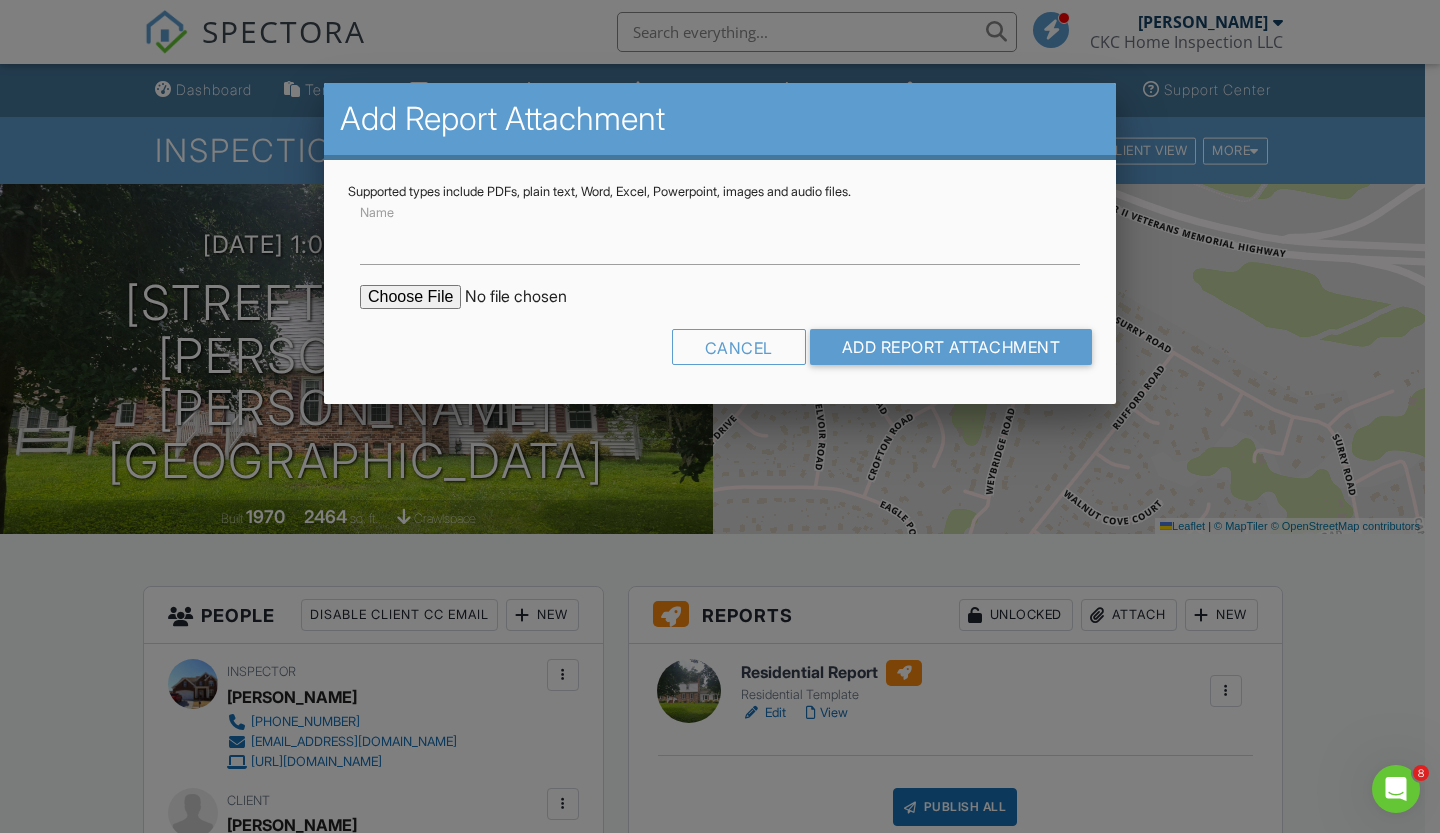 click at bounding box center [530, 297] 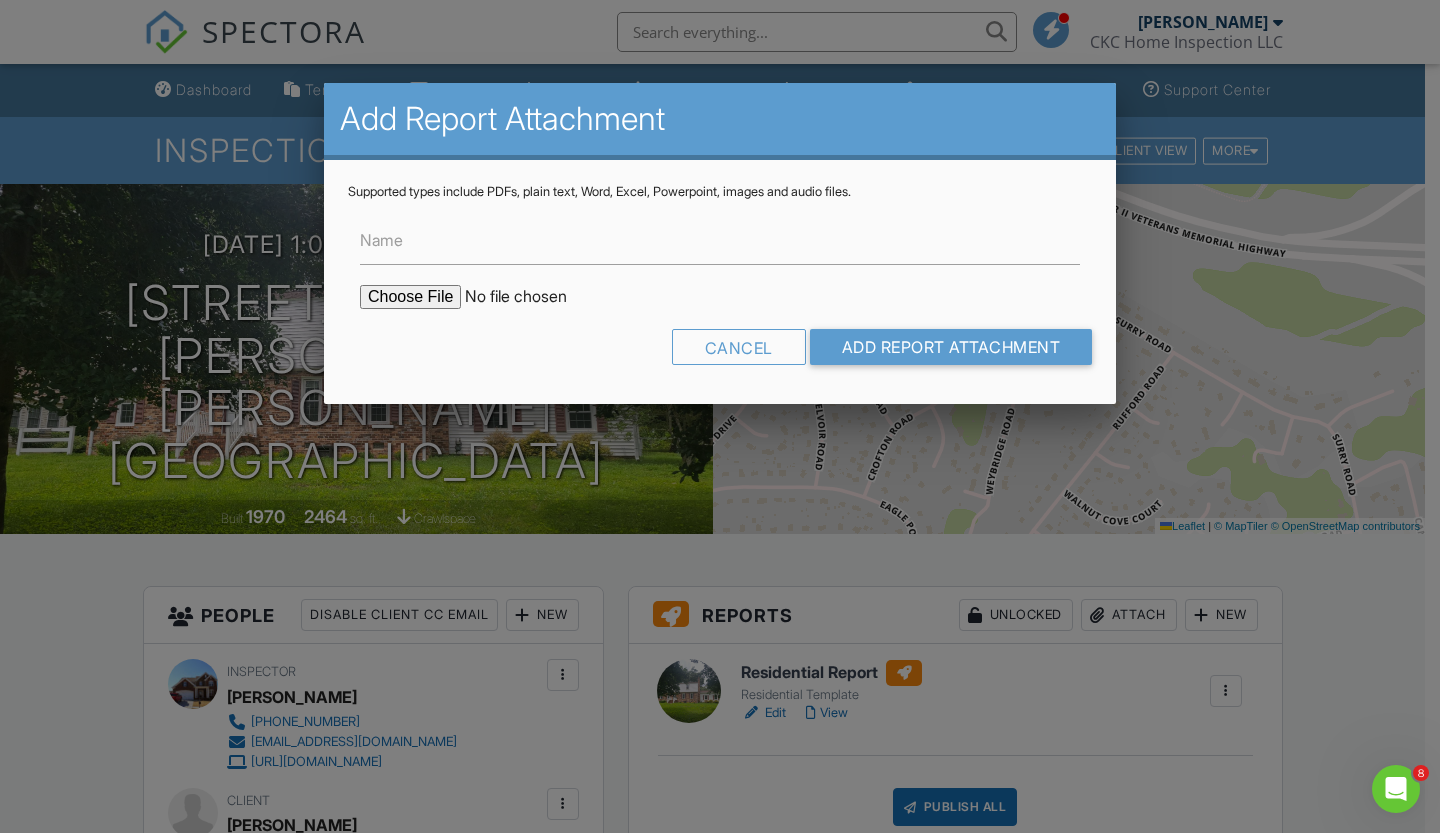 type on "C:\fakepath\Invoice - 07_10_2025  1_00 pm - 10920 Stepney Rd.pdf" 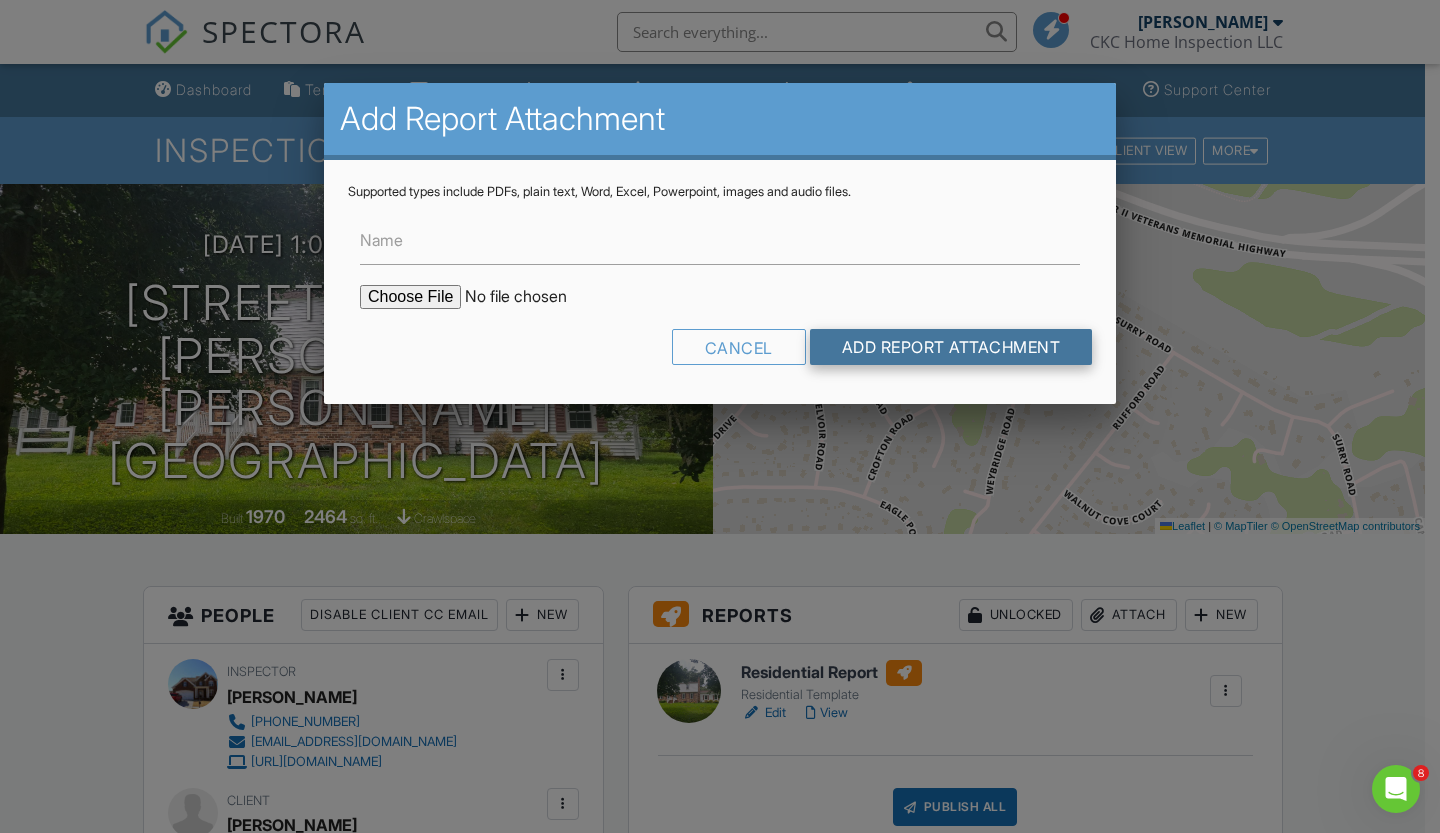click on "Add Report Attachment" at bounding box center (951, 347) 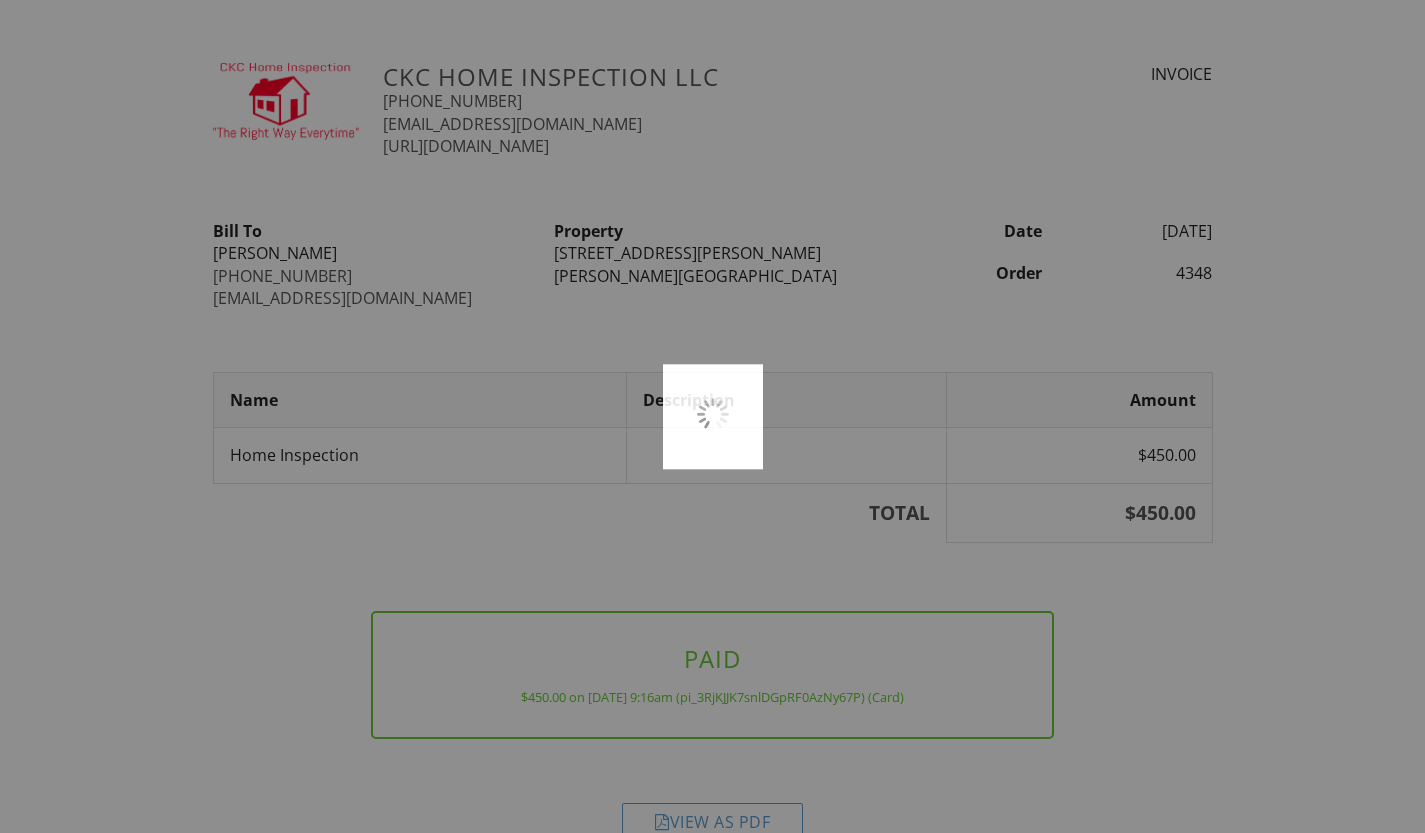 scroll, scrollTop: 40, scrollLeft: 0, axis: vertical 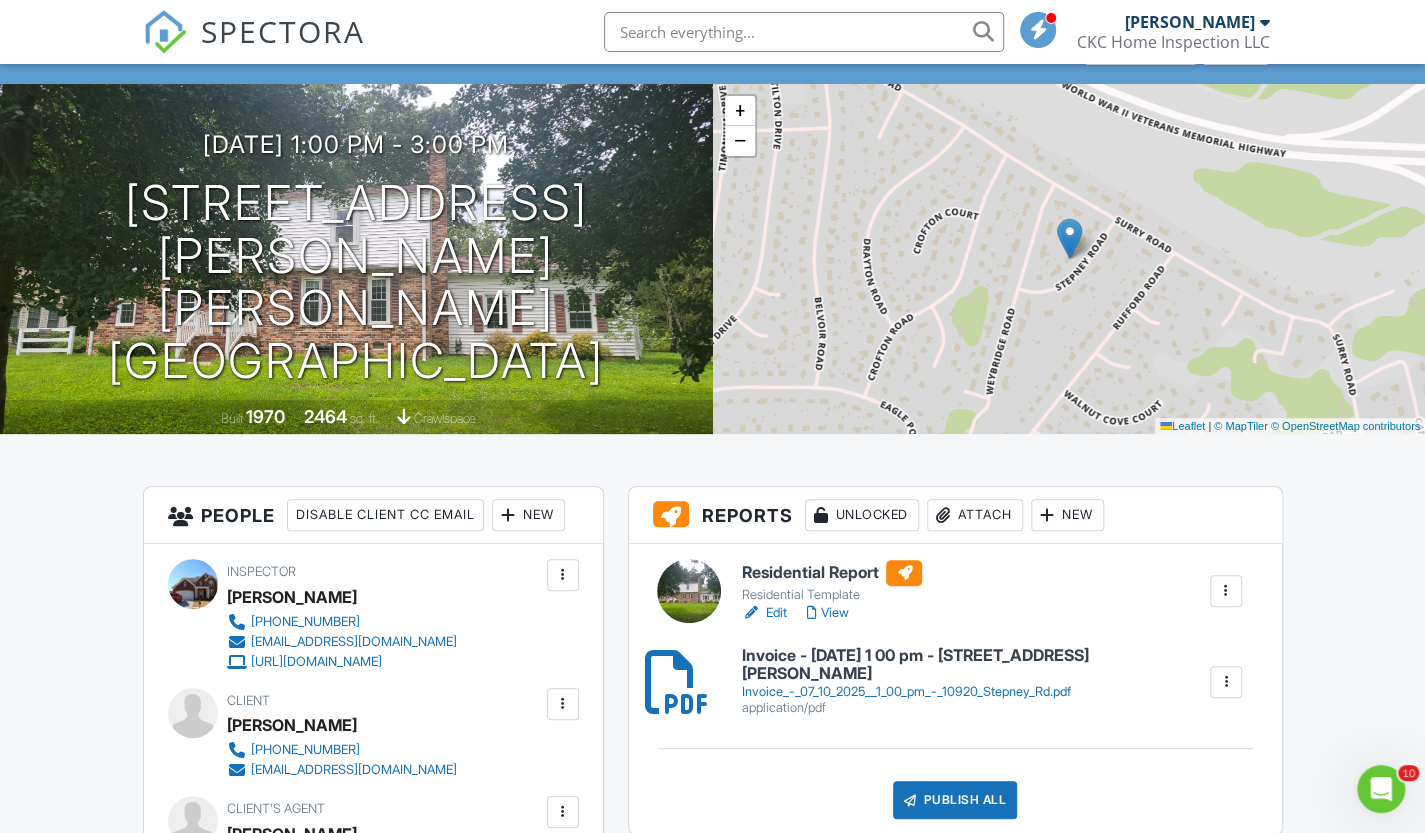 click on "Residential Template" at bounding box center [831, 595] 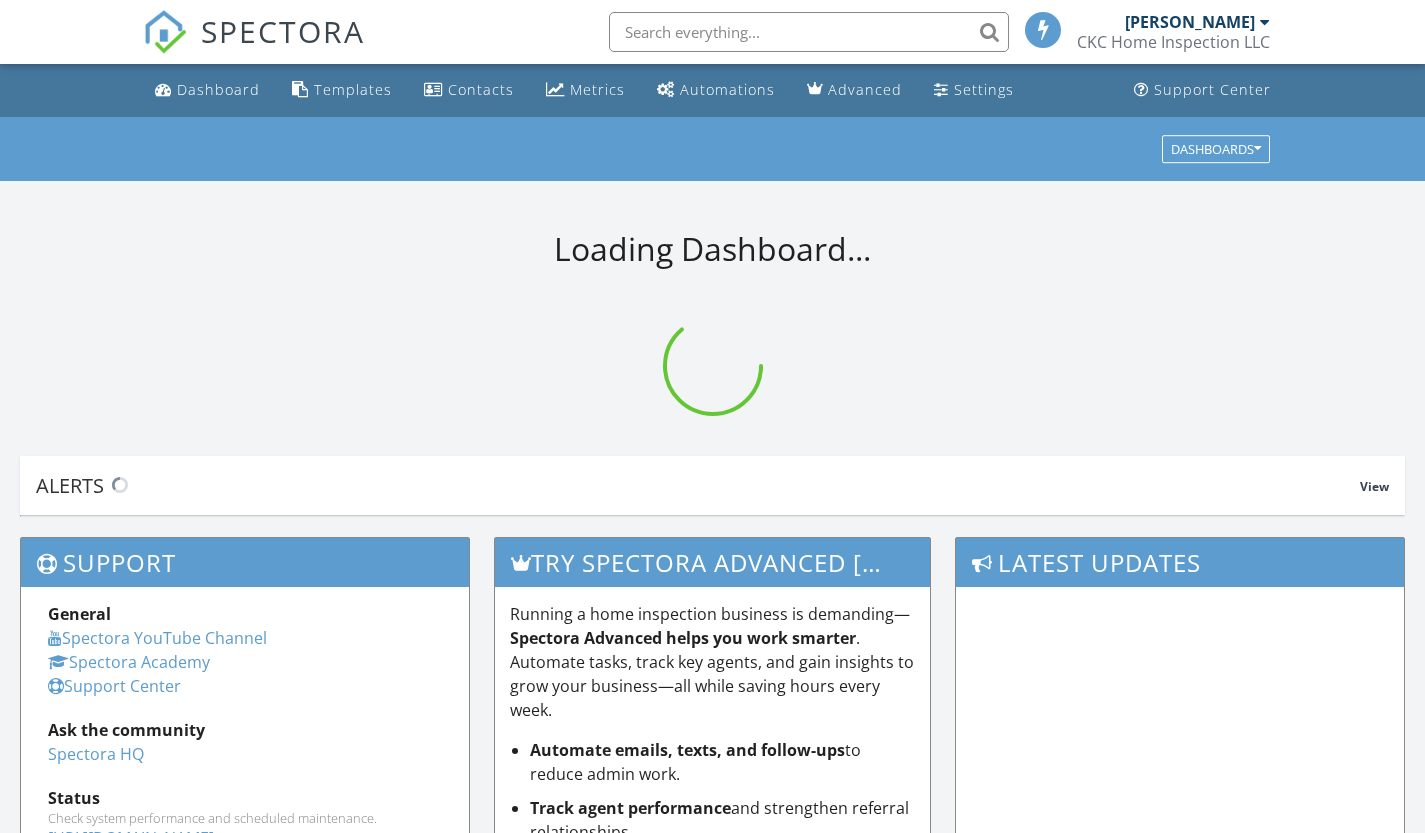 scroll, scrollTop: 0, scrollLeft: 0, axis: both 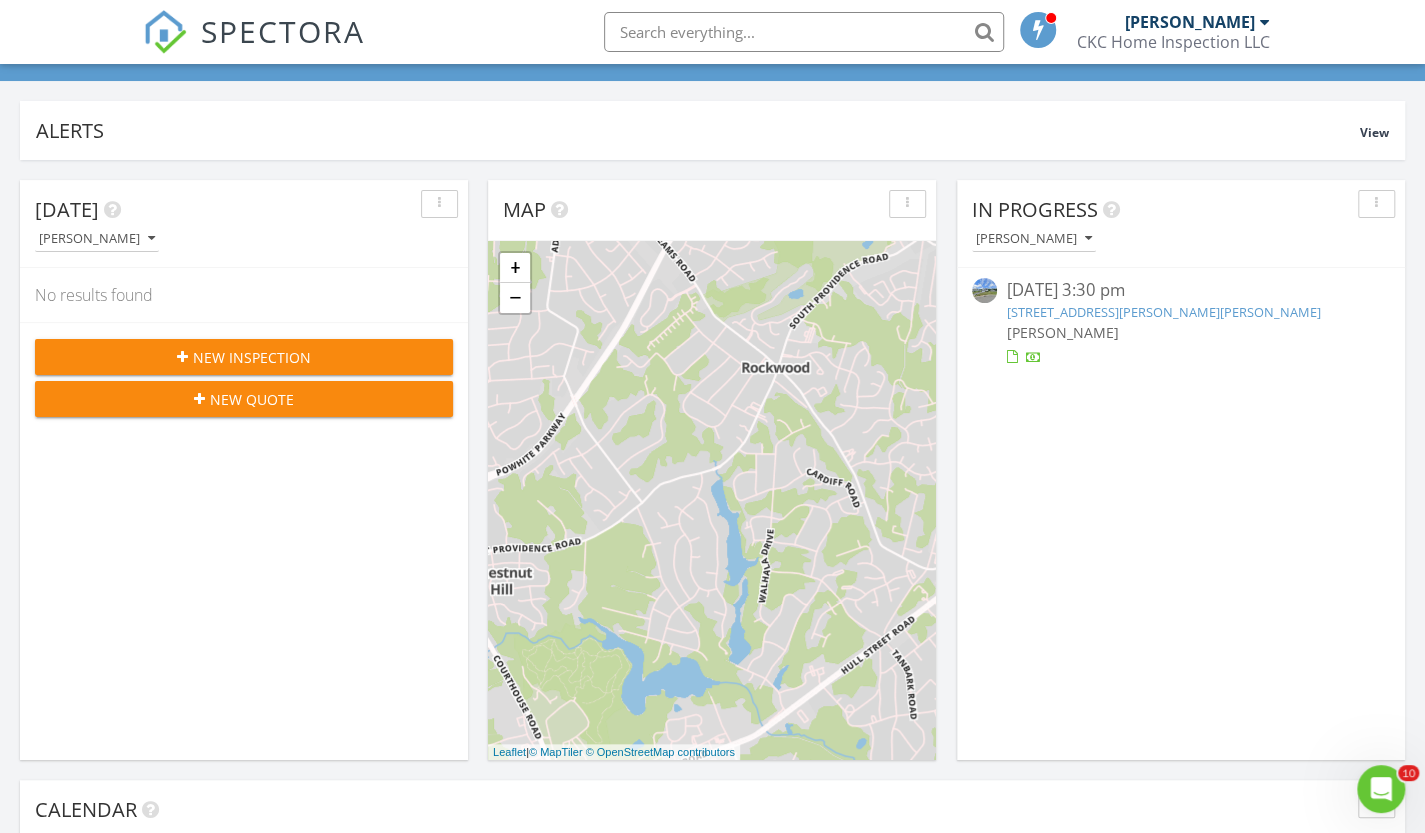 click on "[PERSON_NAME]" at bounding box center (1181, 332) 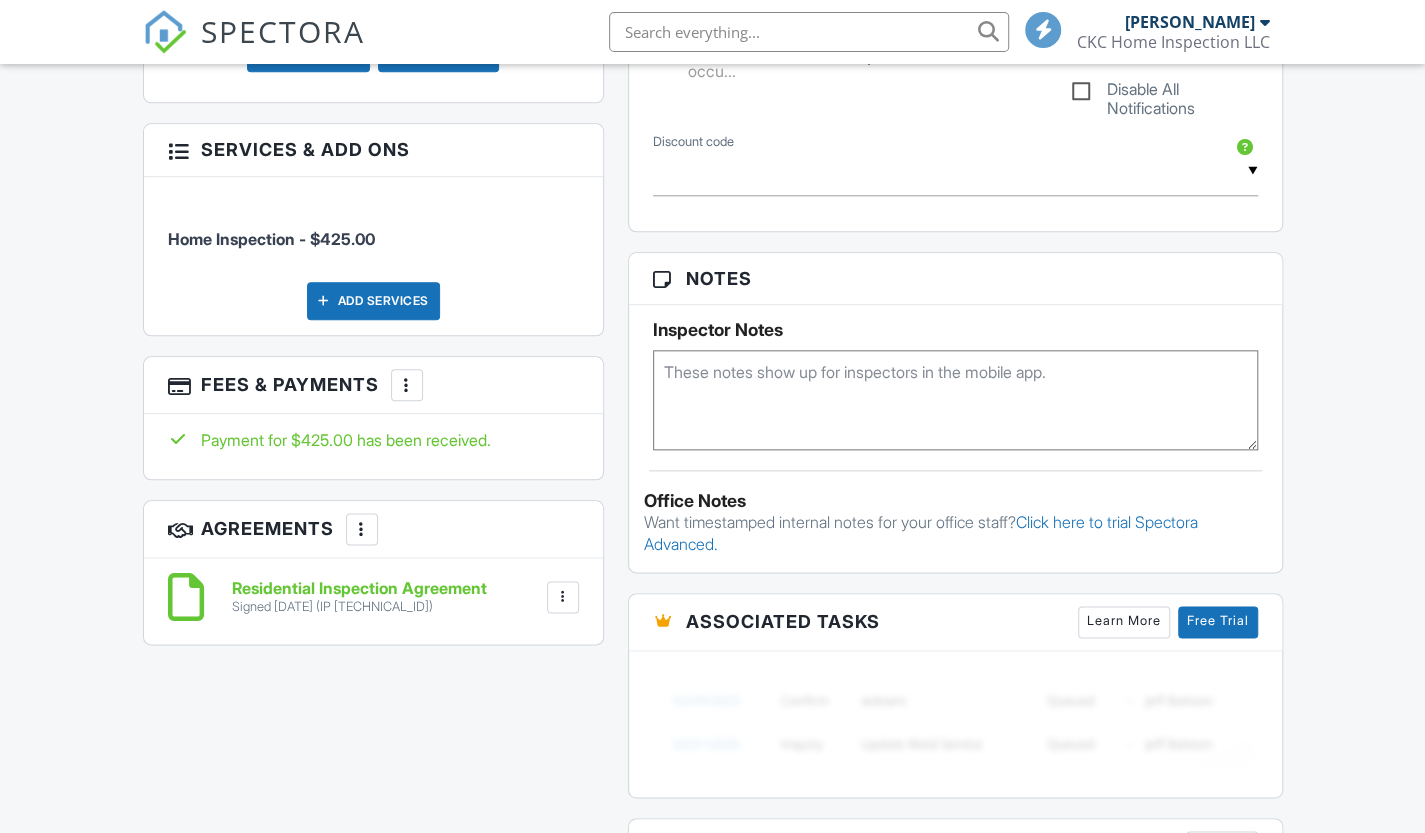 scroll, scrollTop: 1100, scrollLeft: 0, axis: vertical 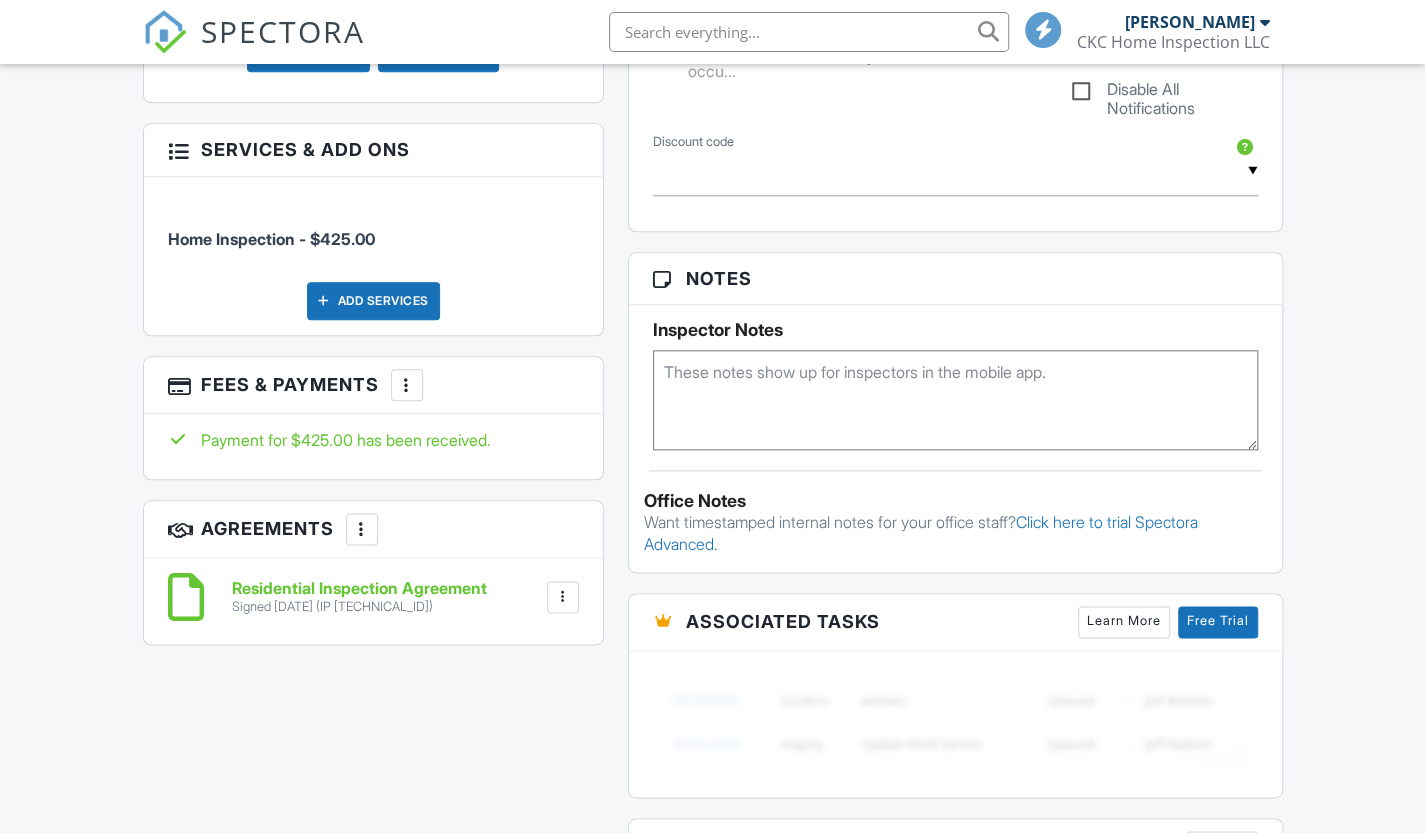click at bounding box center (407, 385) 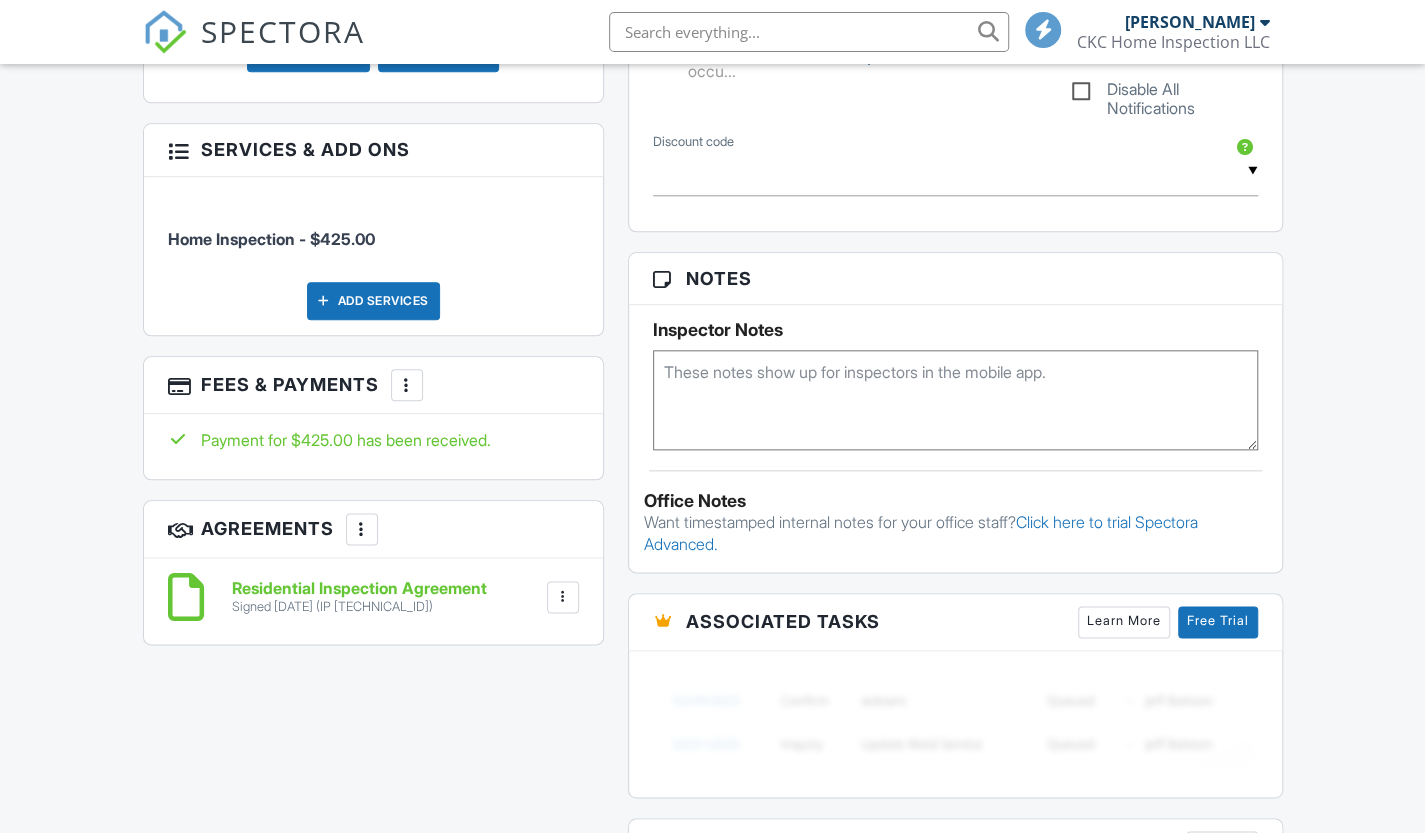 scroll, scrollTop: 0, scrollLeft: 0, axis: both 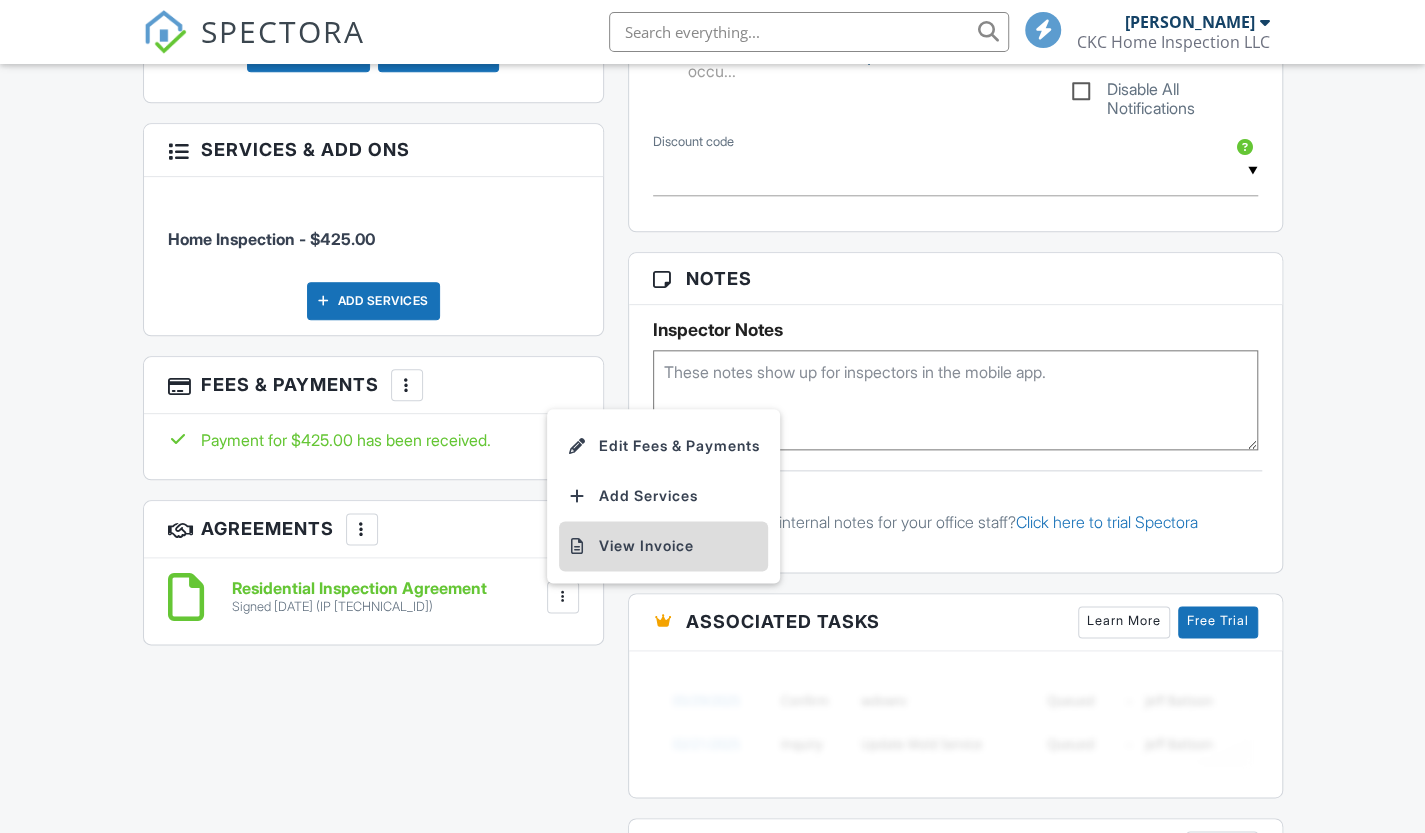 click on "View Invoice" at bounding box center (663, 546) 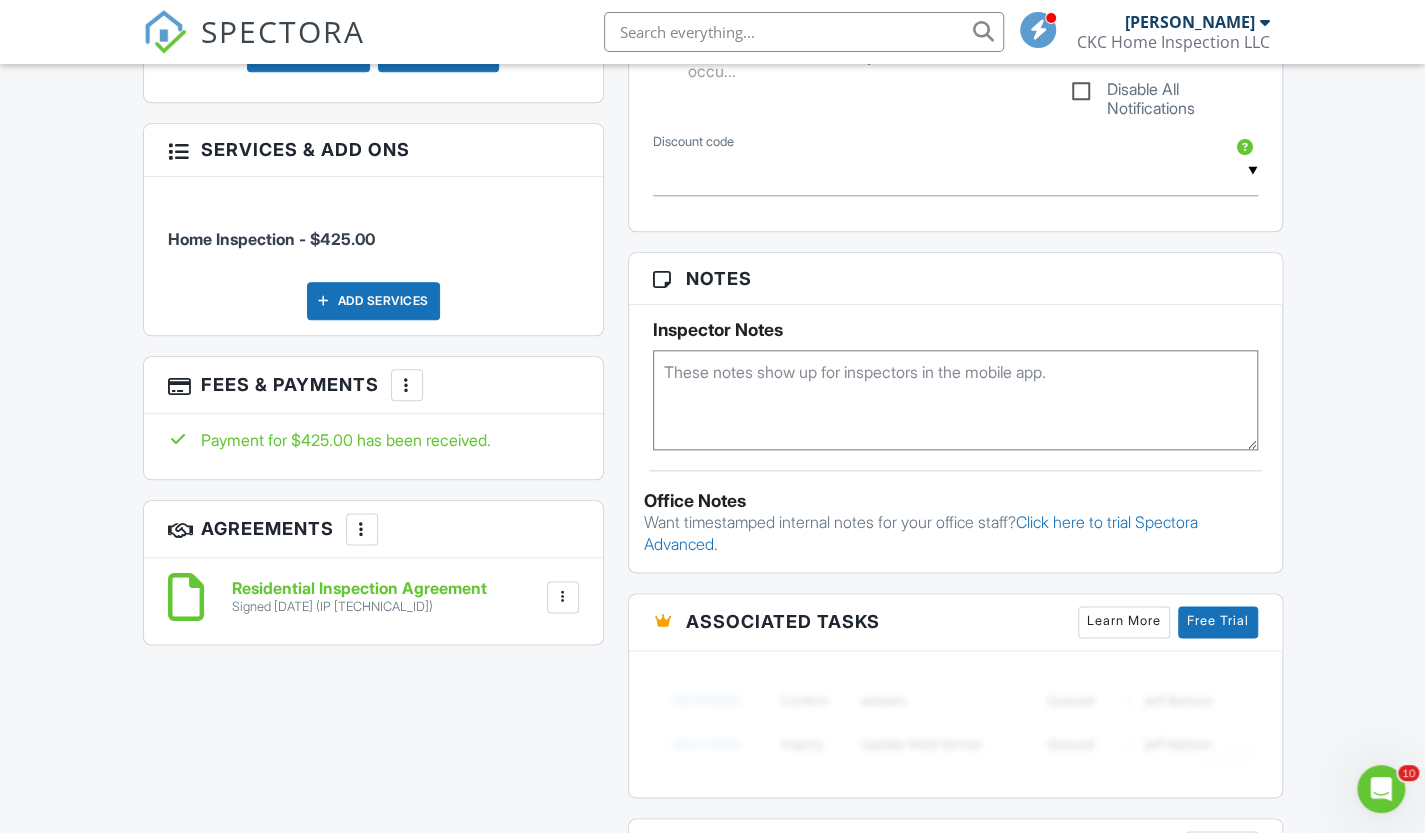 scroll, scrollTop: 0, scrollLeft: 0, axis: both 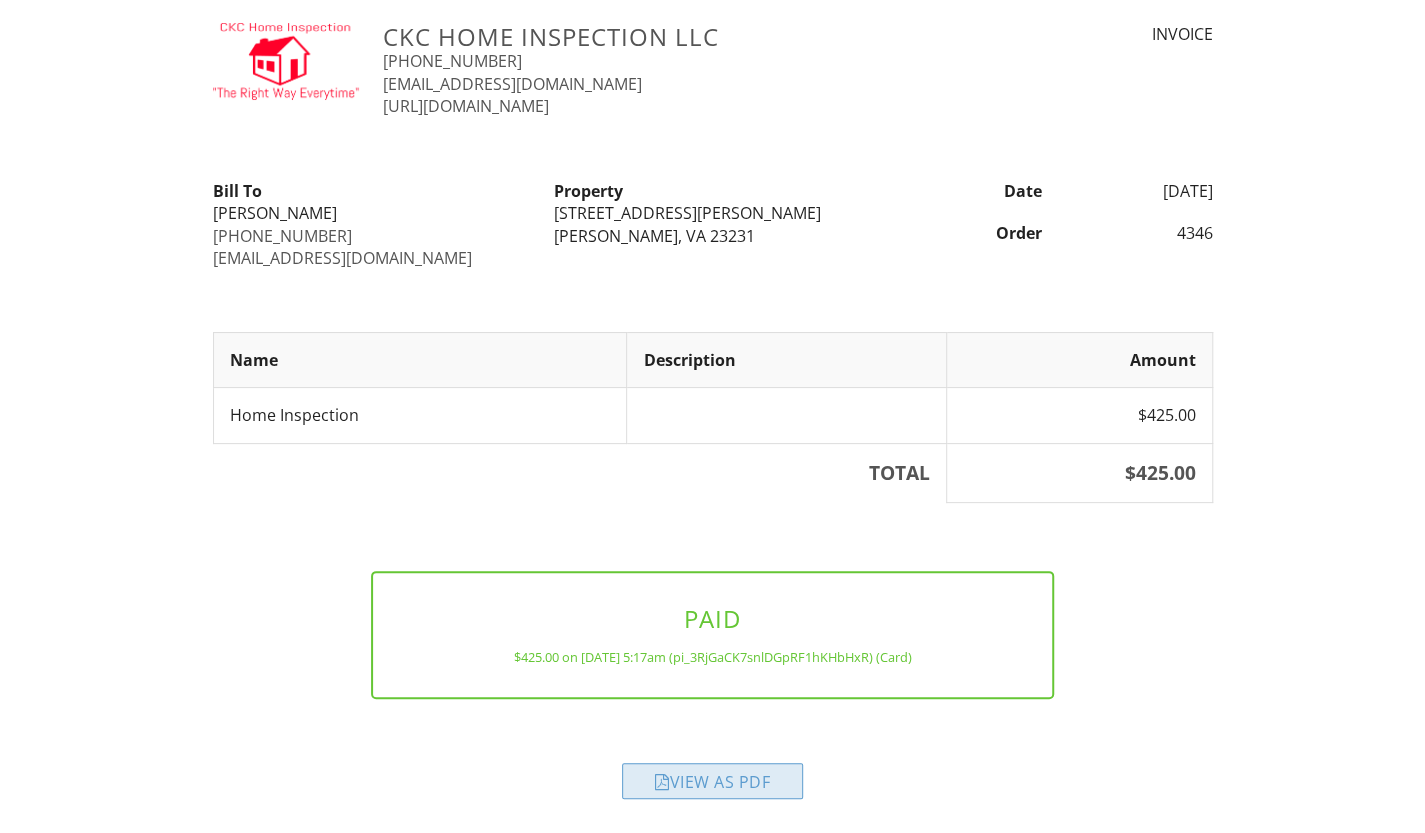 click on "View as PDF" at bounding box center (712, 781) 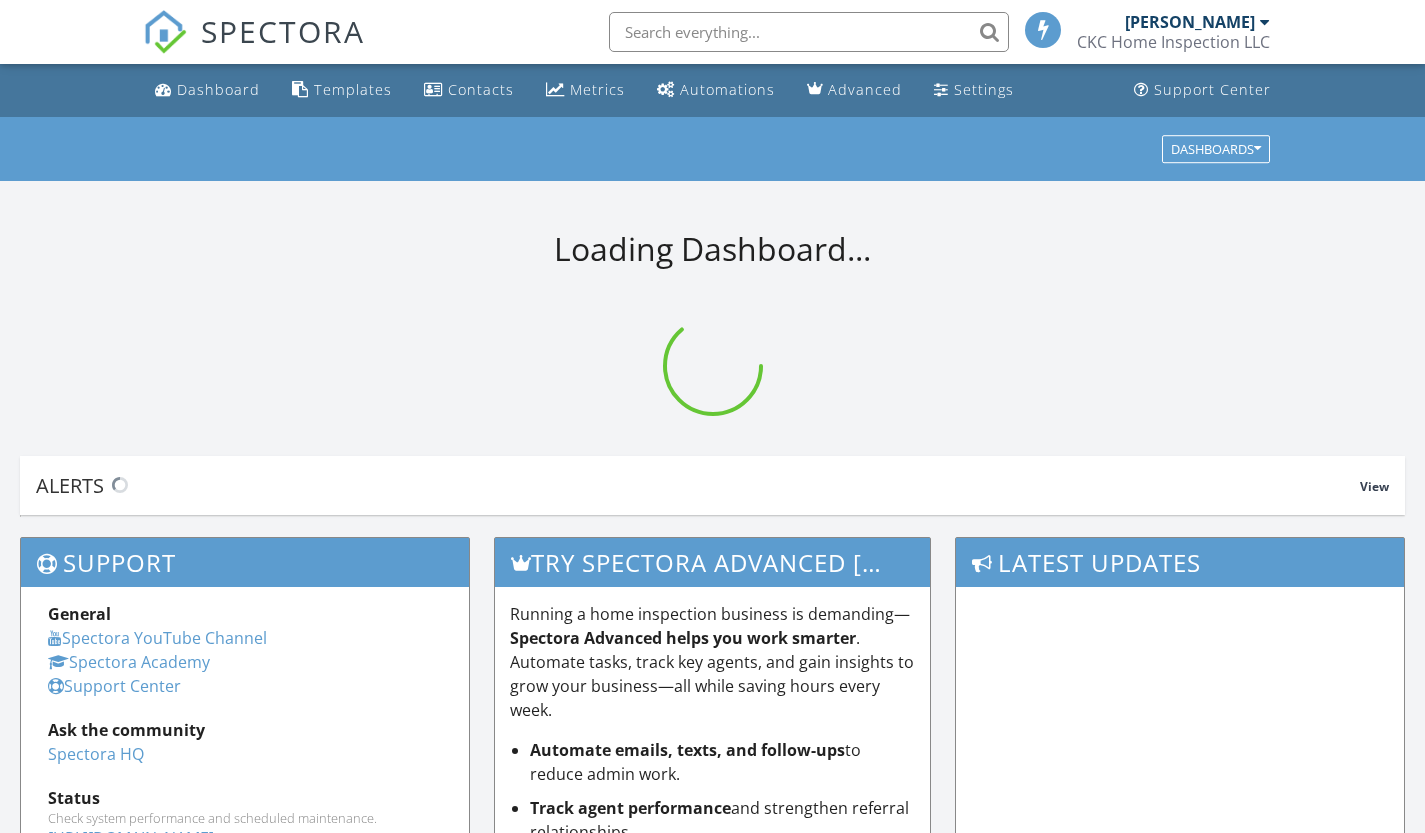 scroll, scrollTop: 0, scrollLeft: 0, axis: both 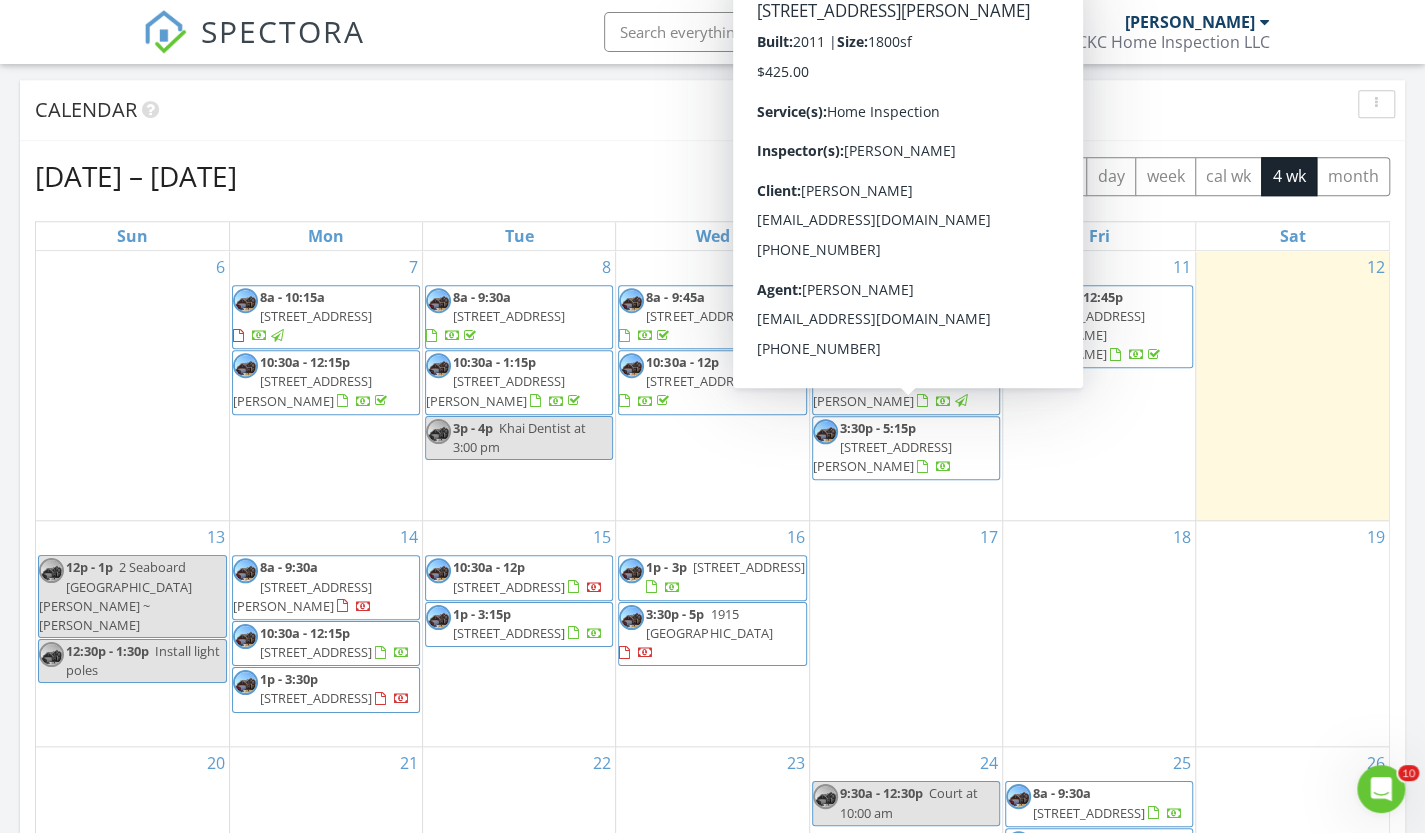 click on "3:30p - 5:15p" at bounding box center [878, 428] 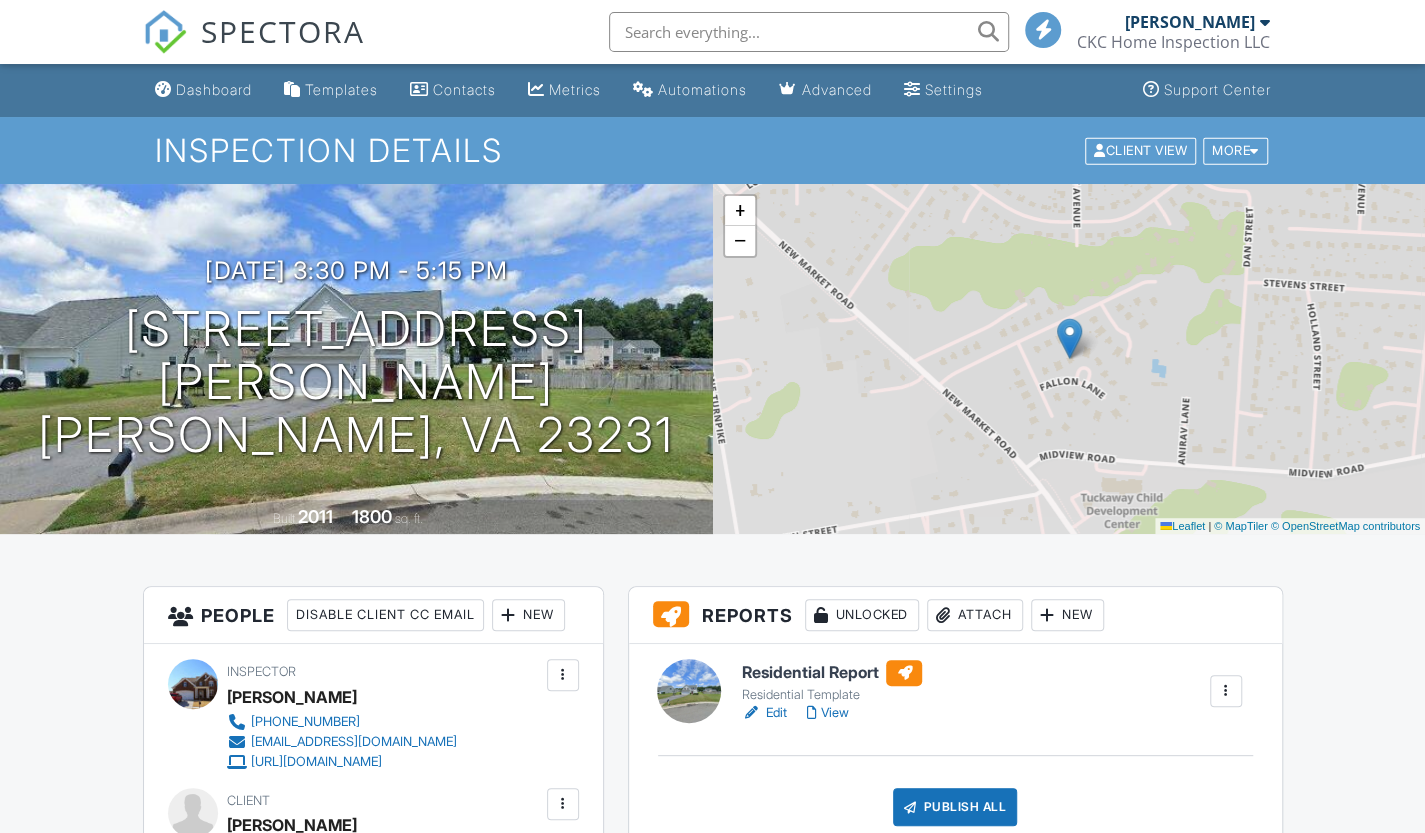 scroll, scrollTop: 300, scrollLeft: 0, axis: vertical 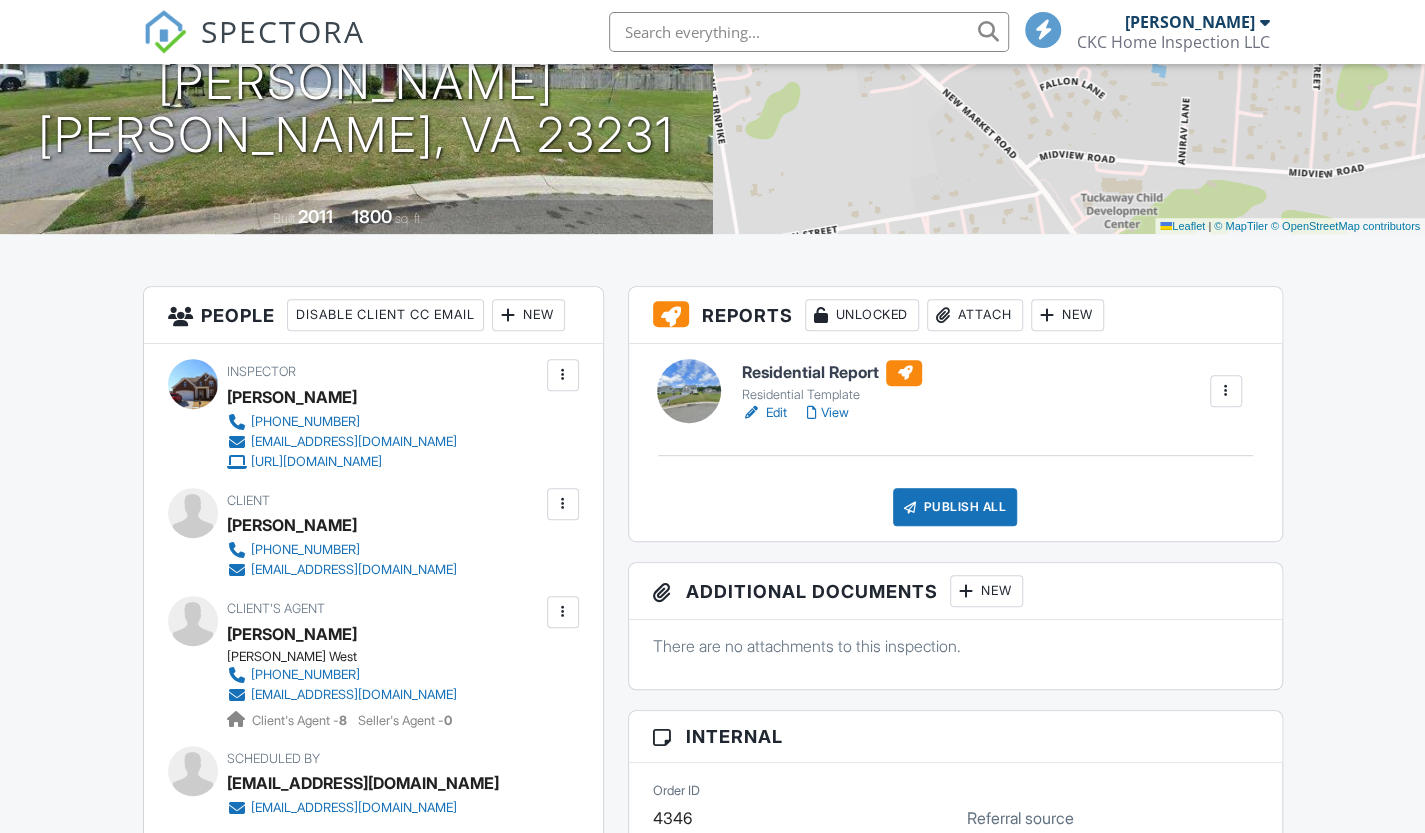 click on "Attach" at bounding box center (975, 315) 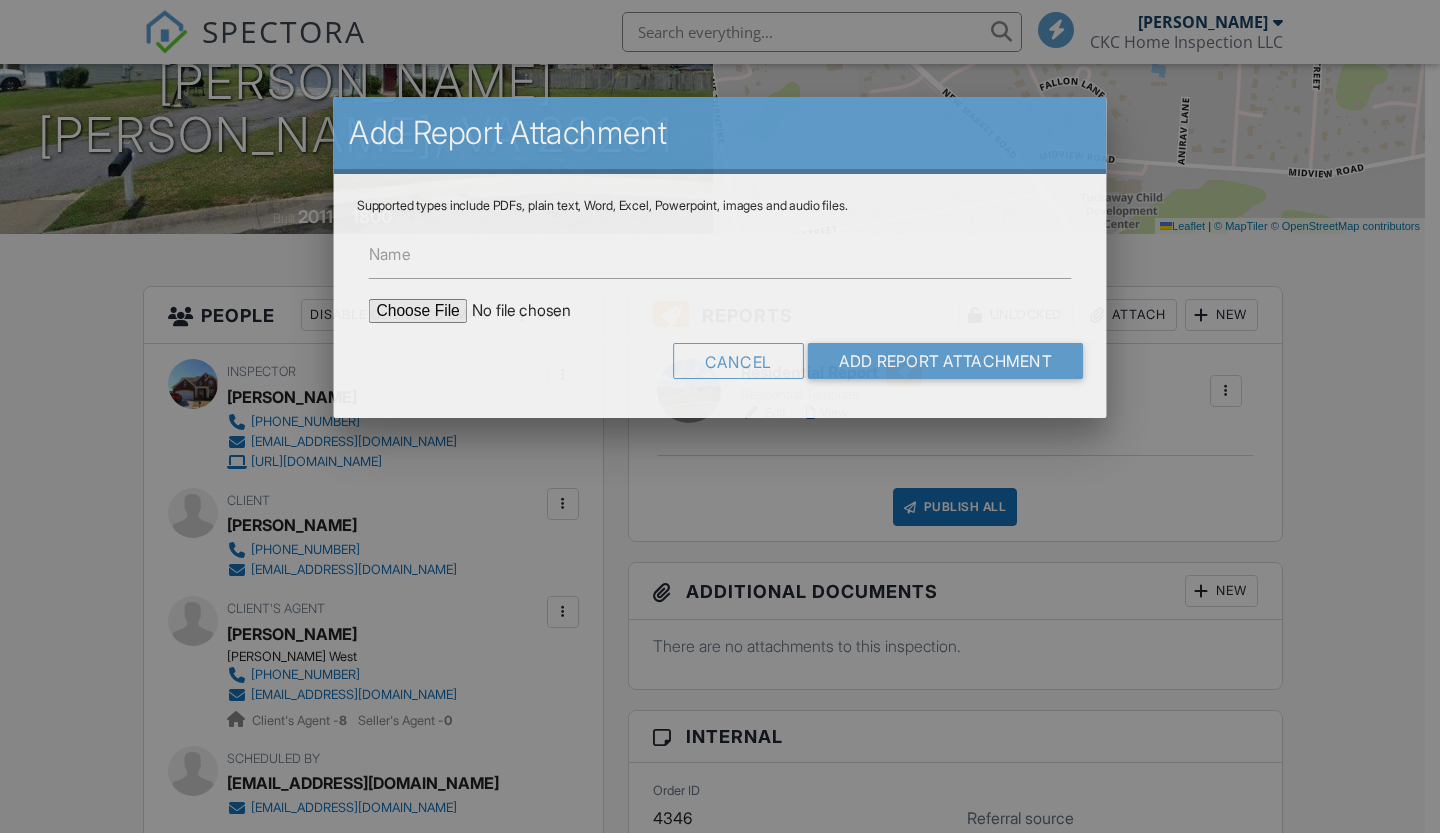 click at bounding box center (535, 311) 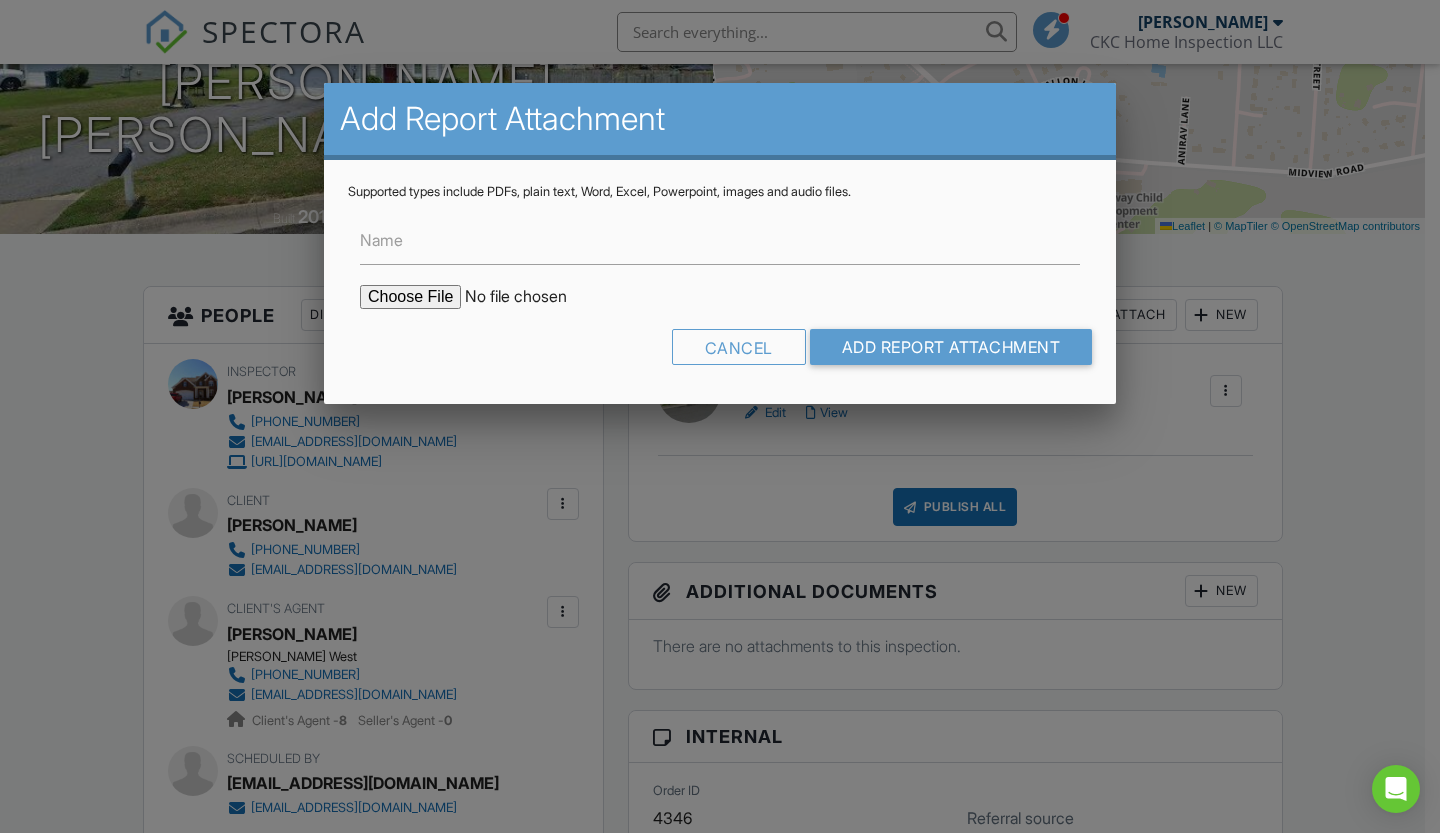 type on "C:\fakepath\Invoice - 07_10_2025  3_30 pm - 1208 Bernal Cir.pdf" 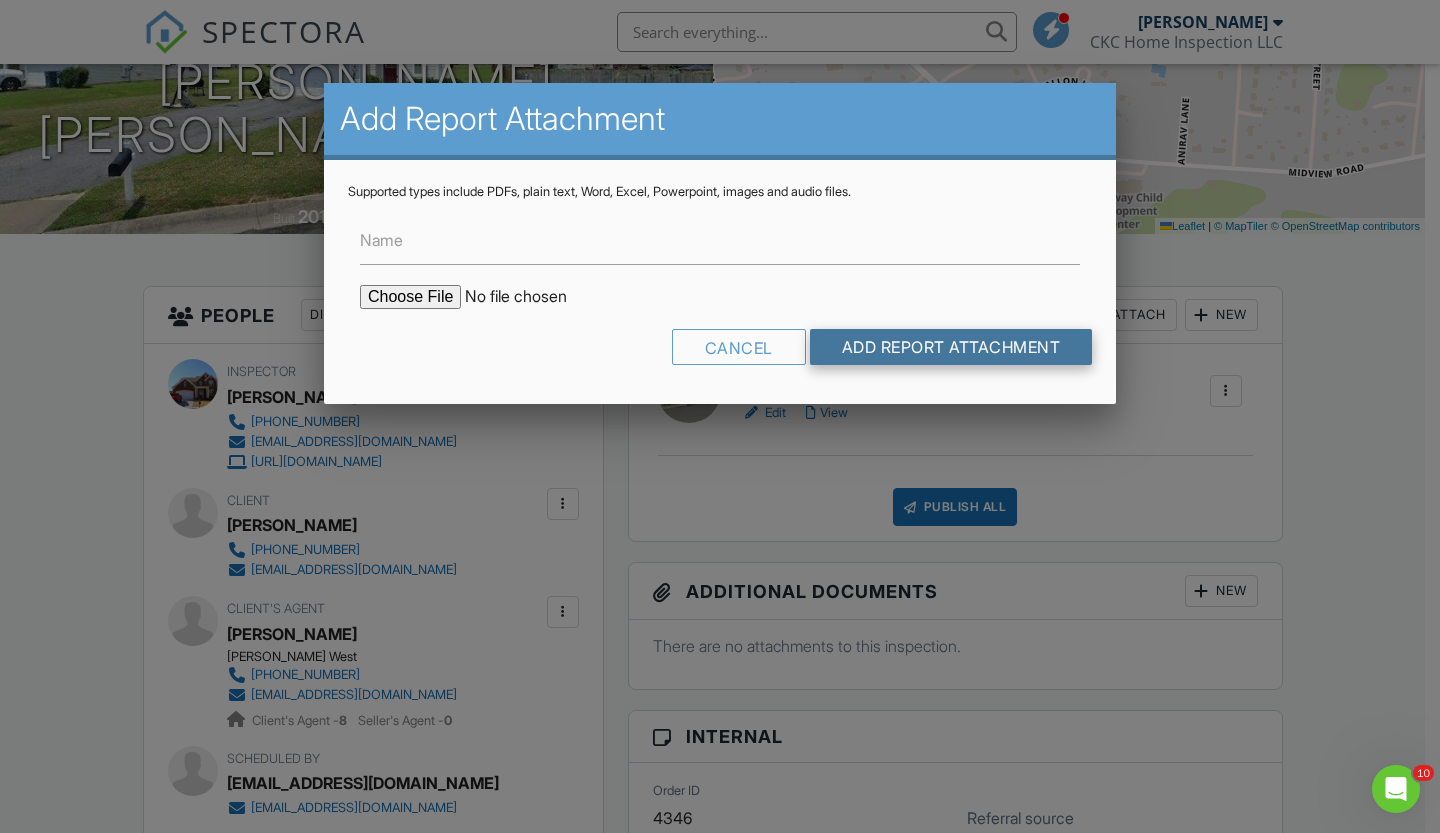 scroll, scrollTop: 0, scrollLeft: 0, axis: both 